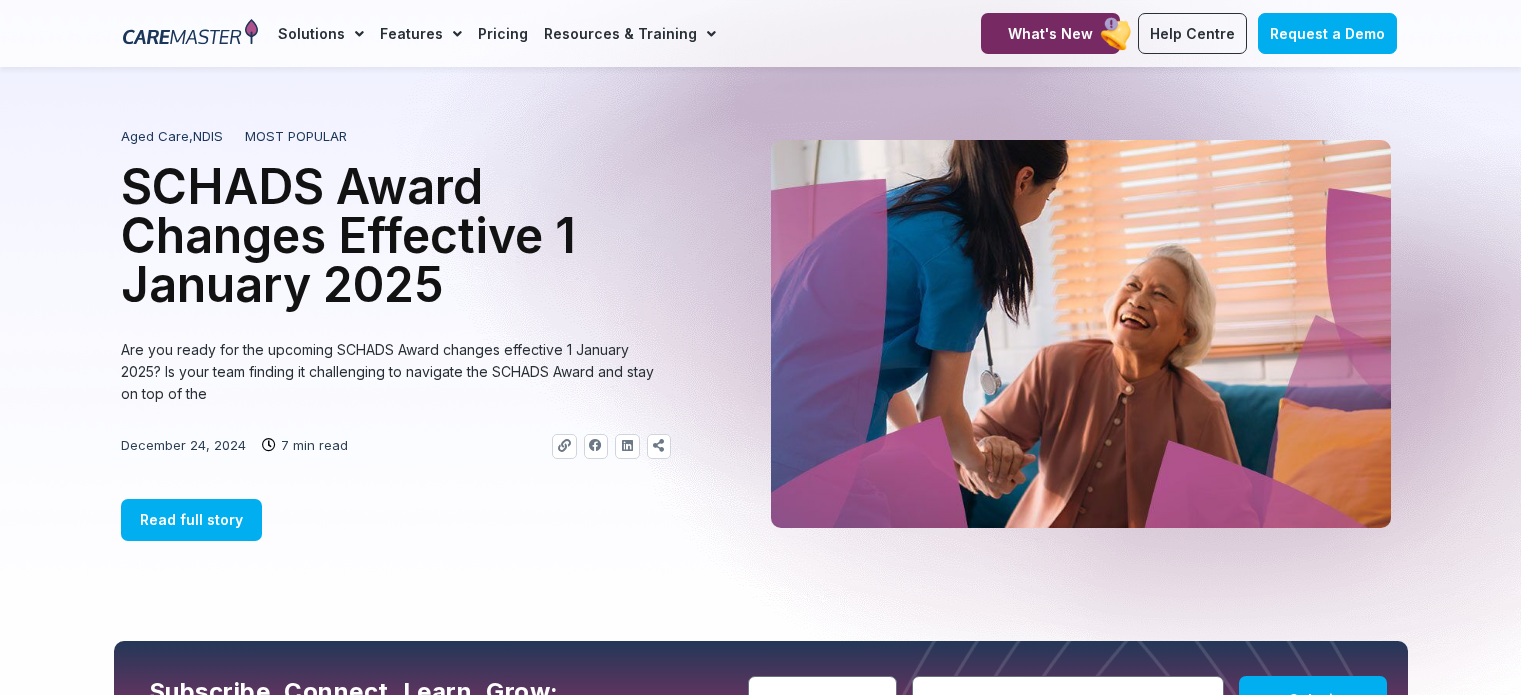 scroll, scrollTop: 0, scrollLeft: 0, axis: both 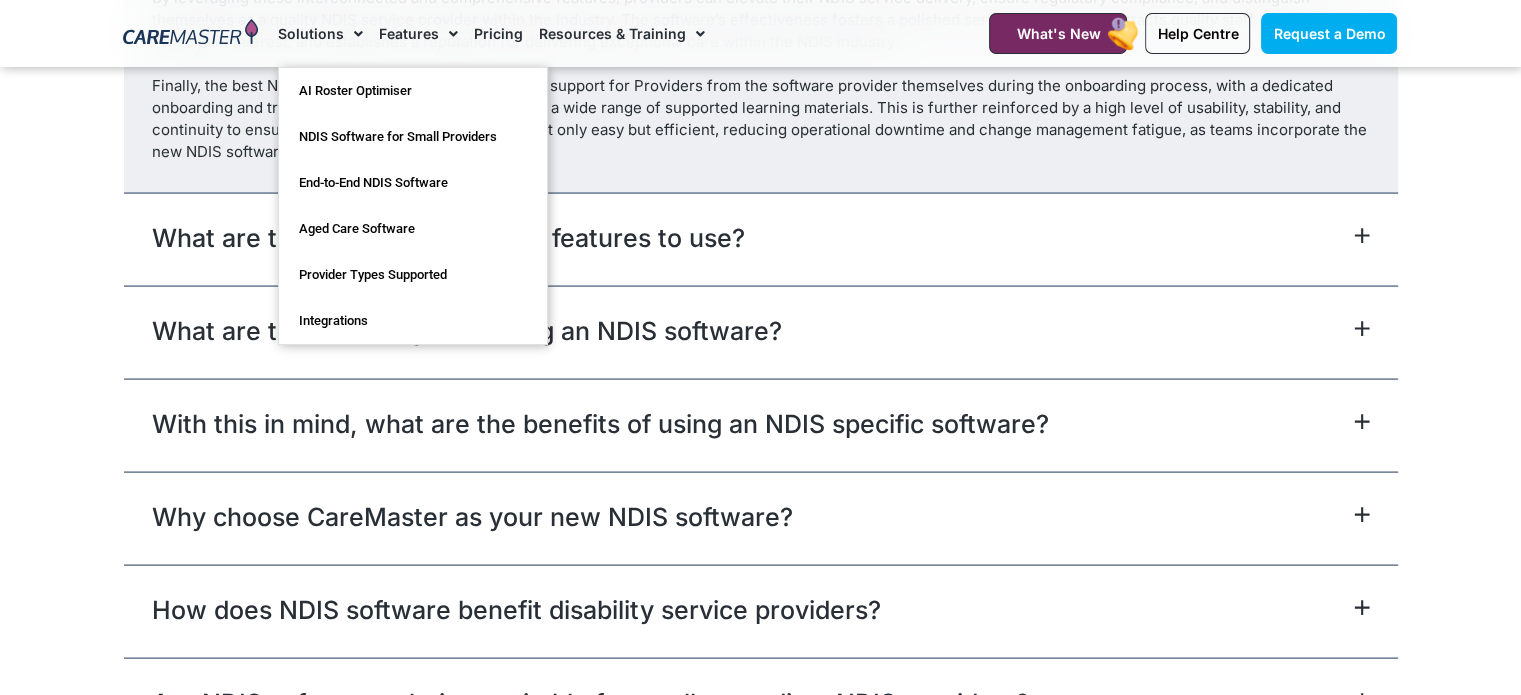 click on "Frequently Asked Questions
What is the best NDIS software?
By leveraging these interconnected and comprehensive features, providers can elevate their NDIS service delivery, ensure regulatory compliance, and distinguish themselves as a quality NDIS service provider within the industry. The software’s effectiveness fosters a polished service delivery that attracts quality staff, garners new Participant interest, and establishes a reputation for delivering exceptional care within the NDIS industry.
What are the best NDIS software features to use?
Key features that are essential include:   Bulk claims:  Processing for efficient handling of multiple claims at once. Medical and medicine management: Alerts and reminders:" at bounding box center (760, 215) 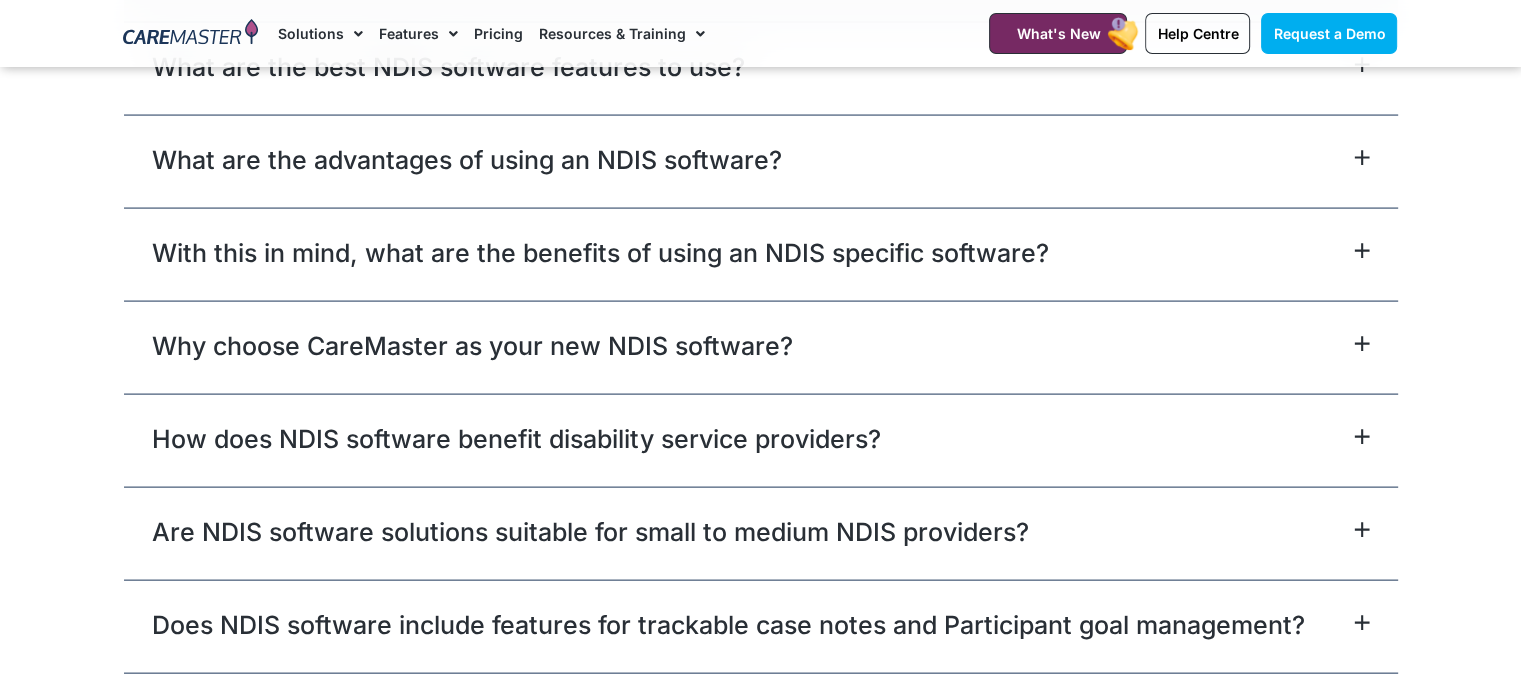 scroll, scrollTop: 11789, scrollLeft: 0, axis: vertical 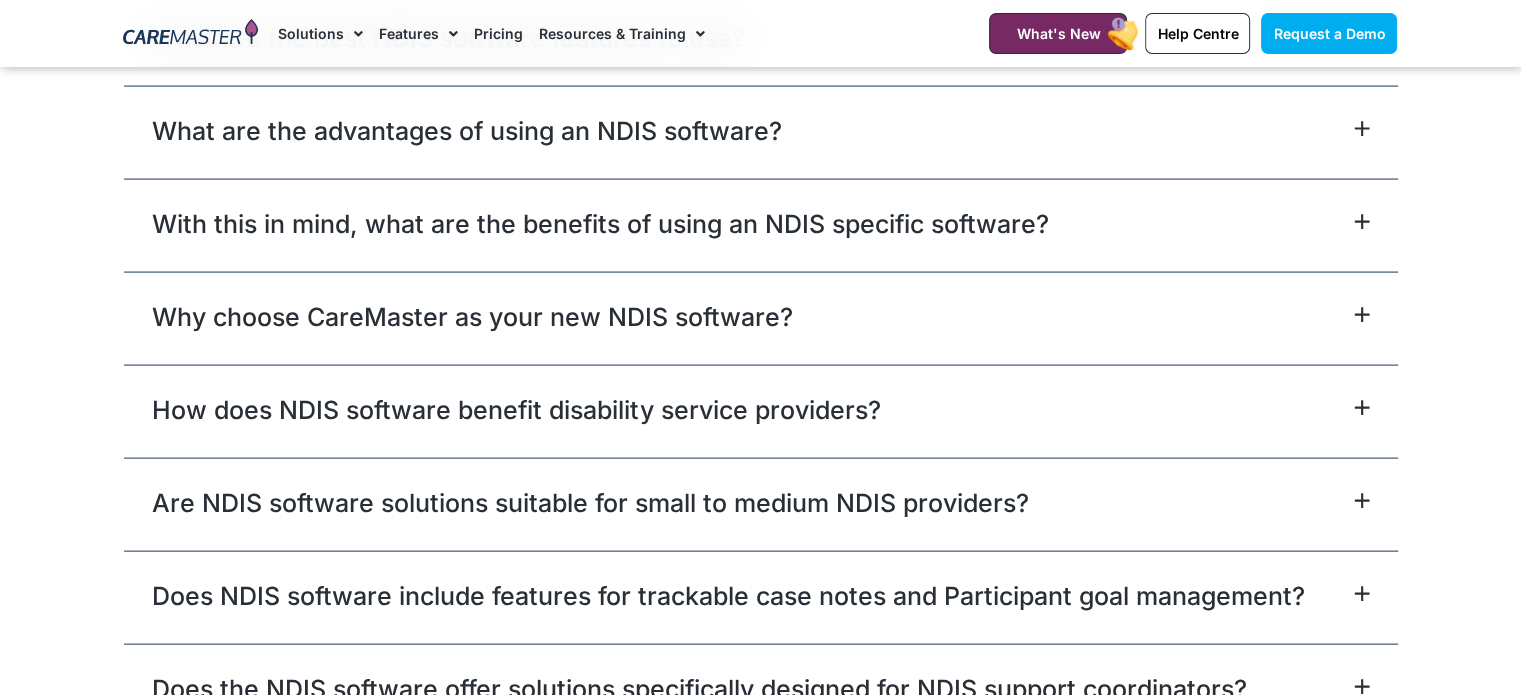 click on "Are NDIS software solutions suitable for small to medium NDIS providers?" at bounding box center (590, 503) 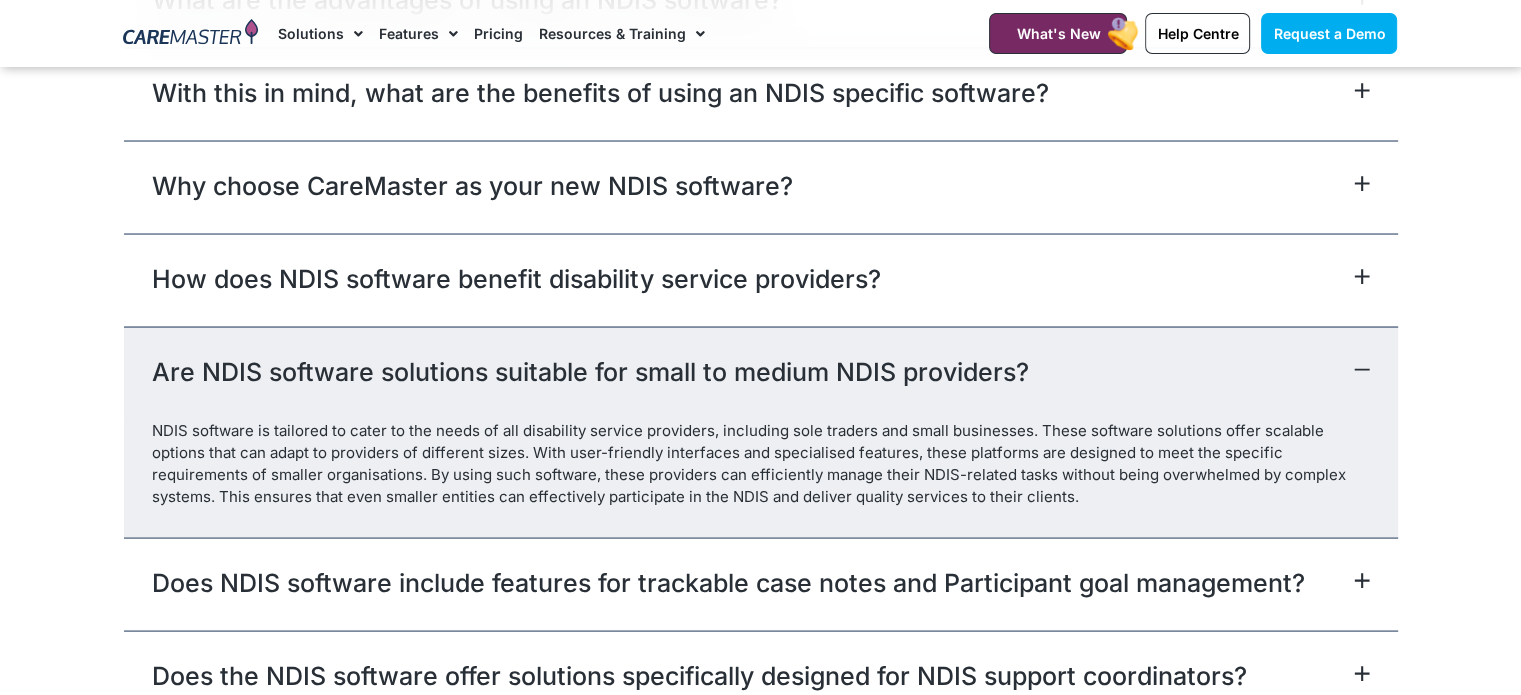 scroll, scrollTop: 11375, scrollLeft: 0, axis: vertical 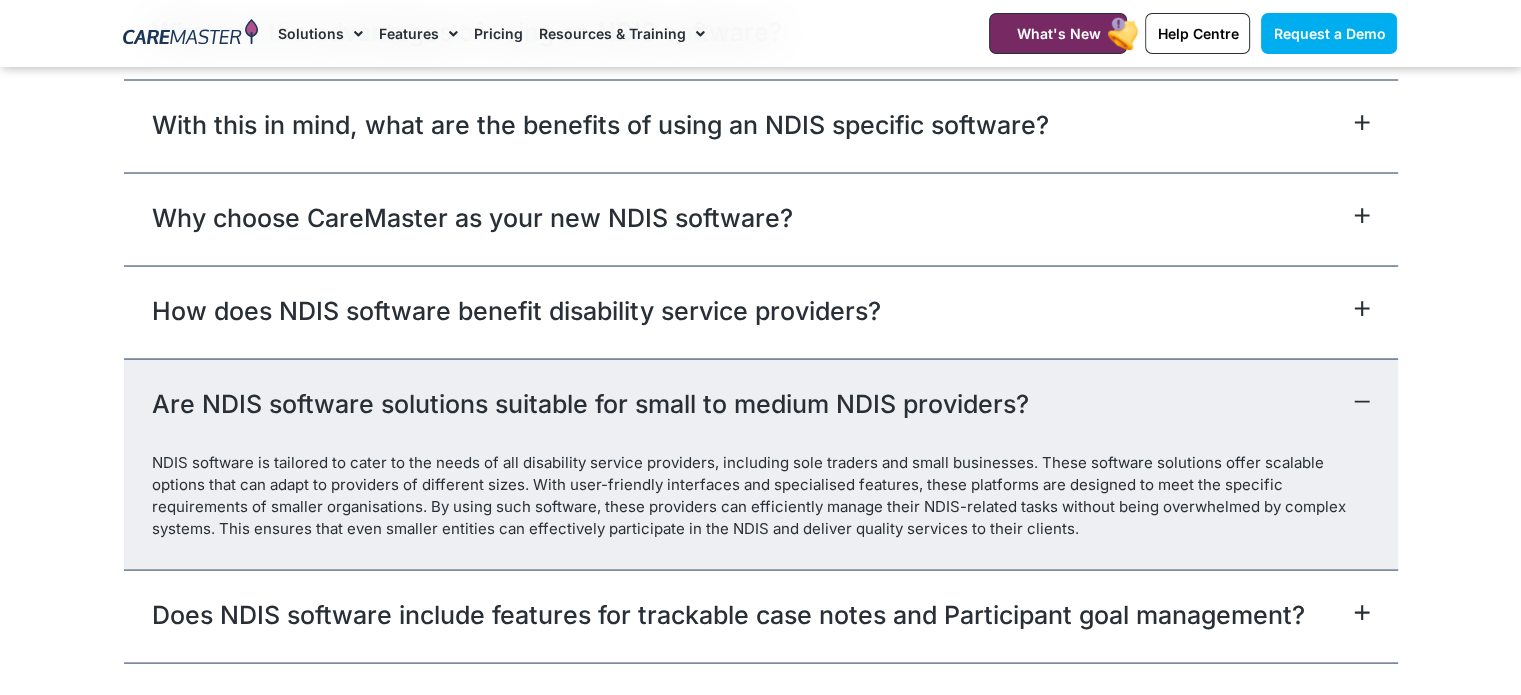 click on "Frequently Asked Questions
What is the best NDIS software?
By leveraging these interconnected and comprehensive features, providers can elevate their NDIS service delivery, ensure regulatory compliance, and distinguish themselves as a quality NDIS service provider within the industry. The software’s effectiveness fosters a polished service delivery that attracts quality staff, garners new Participant interest, and establishes a reputation for delivering exceptional care within the NDIS industry.
What are the best NDIS software features to use?
Key features that are essential include:   Bulk claims:  Processing for efficient handling of multiple claims at once. Medical and medicine management: Alerts and reminders:" at bounding box center (760, 231) 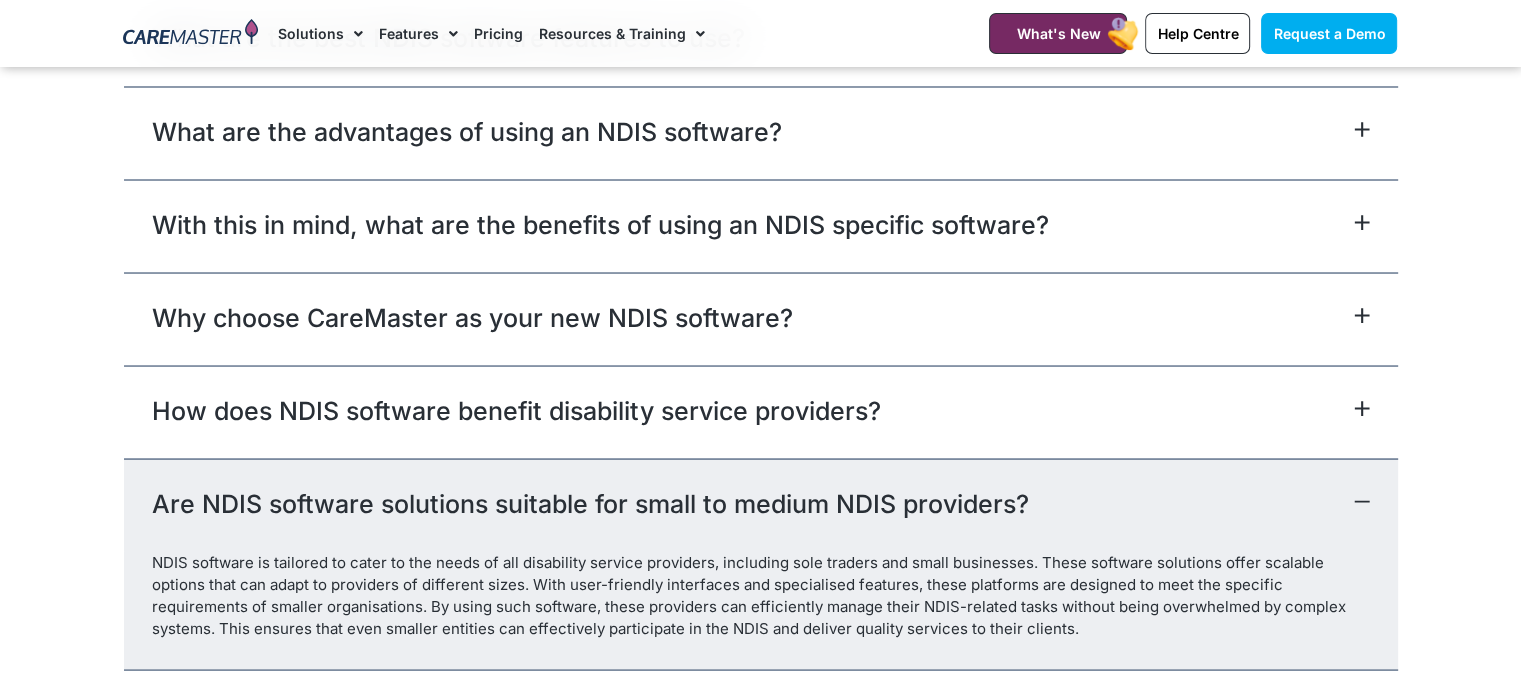 scroll, scrollTop: 11375, scrollLeft: 0, axis: vertical 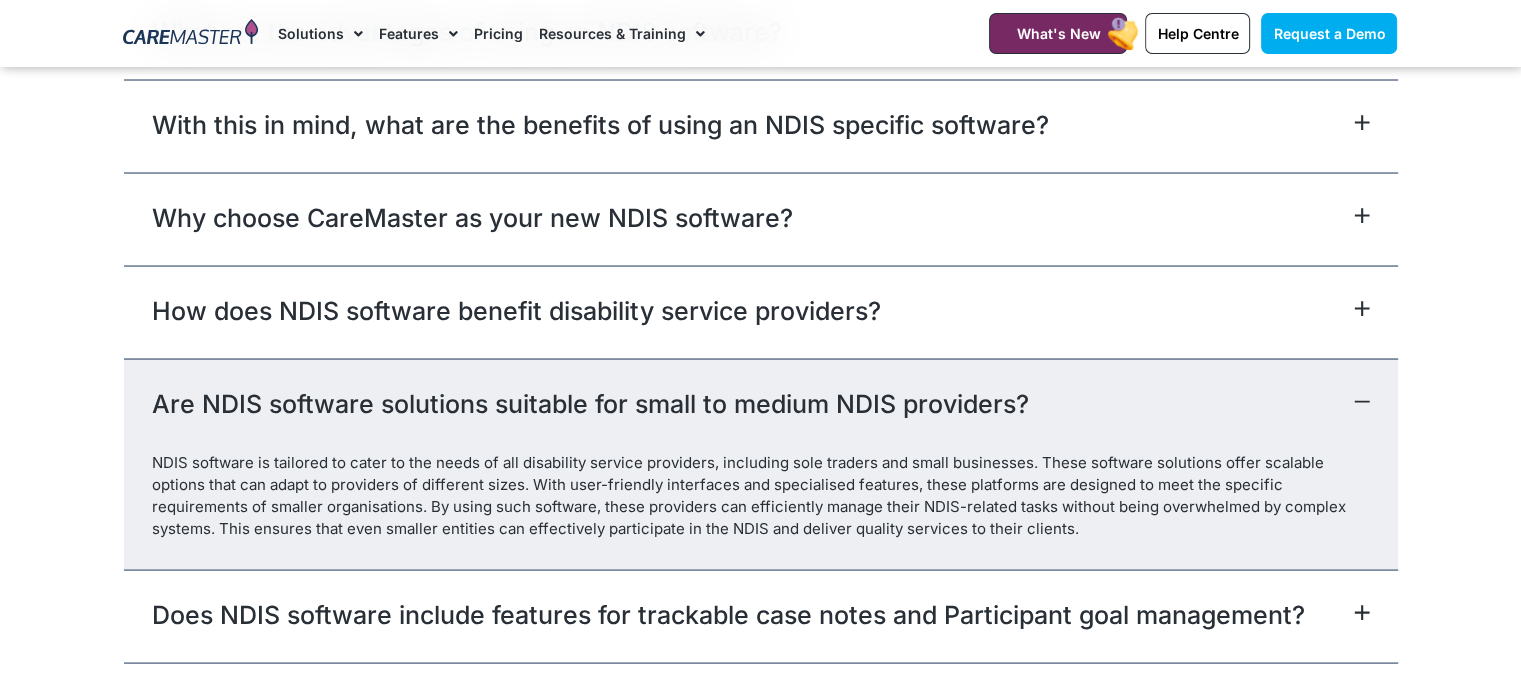 click on "How does NDIS software benefit disability service providers?" at bounding box center (516, 310) 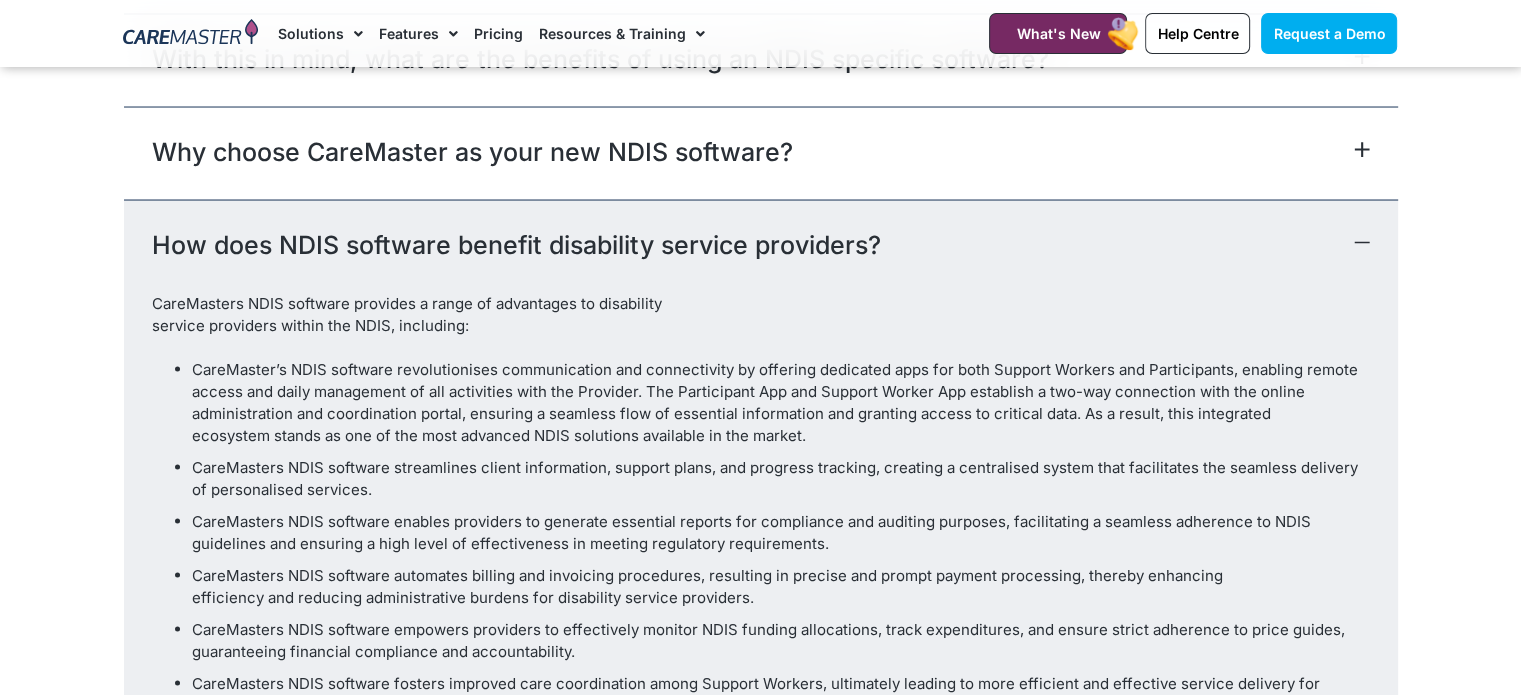 scroll, scrollTop: 11475, scrollLeft: 0, axis: vertical 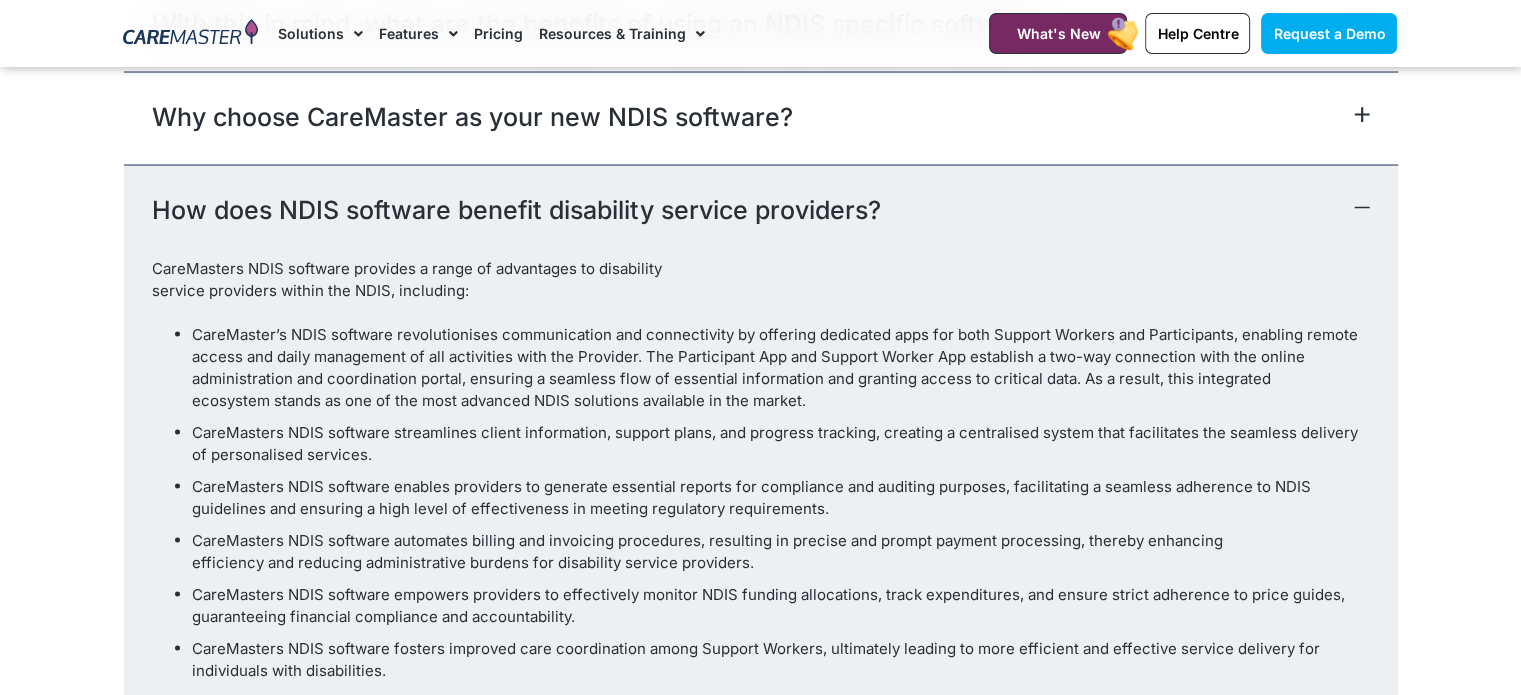 click on "Frequently Asked Questions
What is the best NDIS software?
By leveraging these interconnected and comprehensive features, providers can elevate their NDIS service delivery, ensure regulatory compliance, and distinguish themselves as a quality NDIS service provider within the industry. The software’s effectiveness fosters a polished service delivery that attracts quality staff, garners new Participant interest, and establishes a reputation for delivering exceptional care within the NDIS industry.
What are the best NDIS software features to use?
Key features that are essential include:   Bulk claims:  Processing for efficient handling of multiple claims at once. Medical and medicine management: Alerts and reminders:" at bounding box center [760, 304] 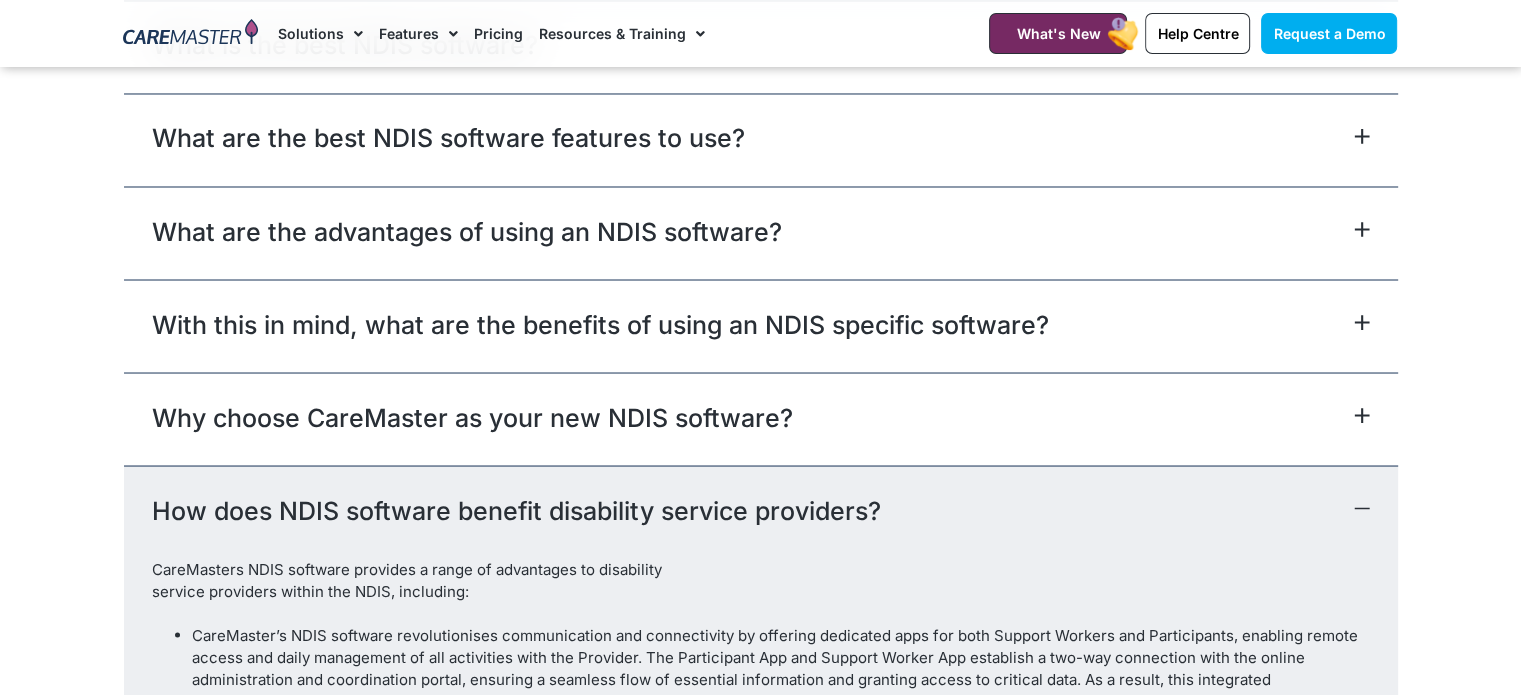 scroll, scrollTop: 11075, scrollLeft: 0, axis: vertical 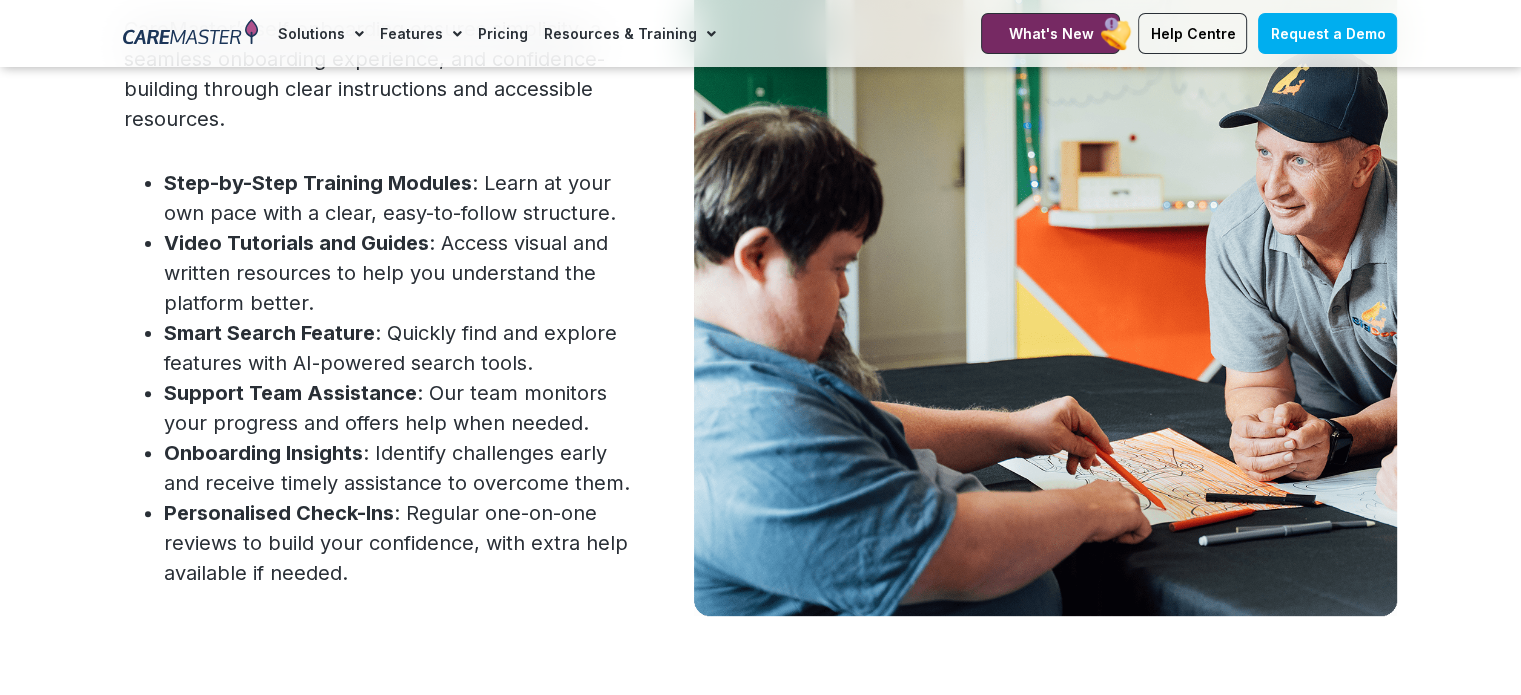 drag, startPoint x: 27, startPoint y: 388, endPoint x: 61, endPoint y: 371, distance: 38.013157 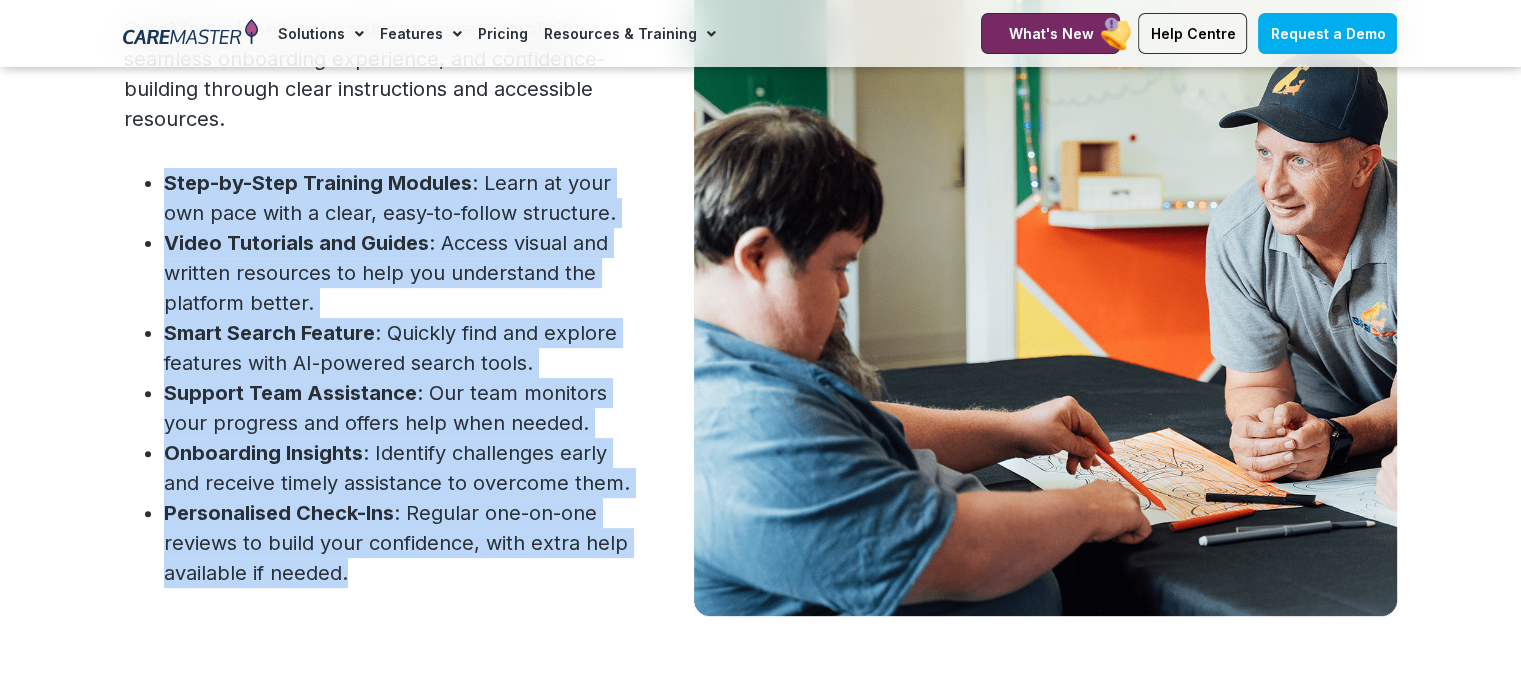drag, startPoint x: 368, startPoint y: 604, endPoint x: 155, endPoint y: 211, distance: 447.01007 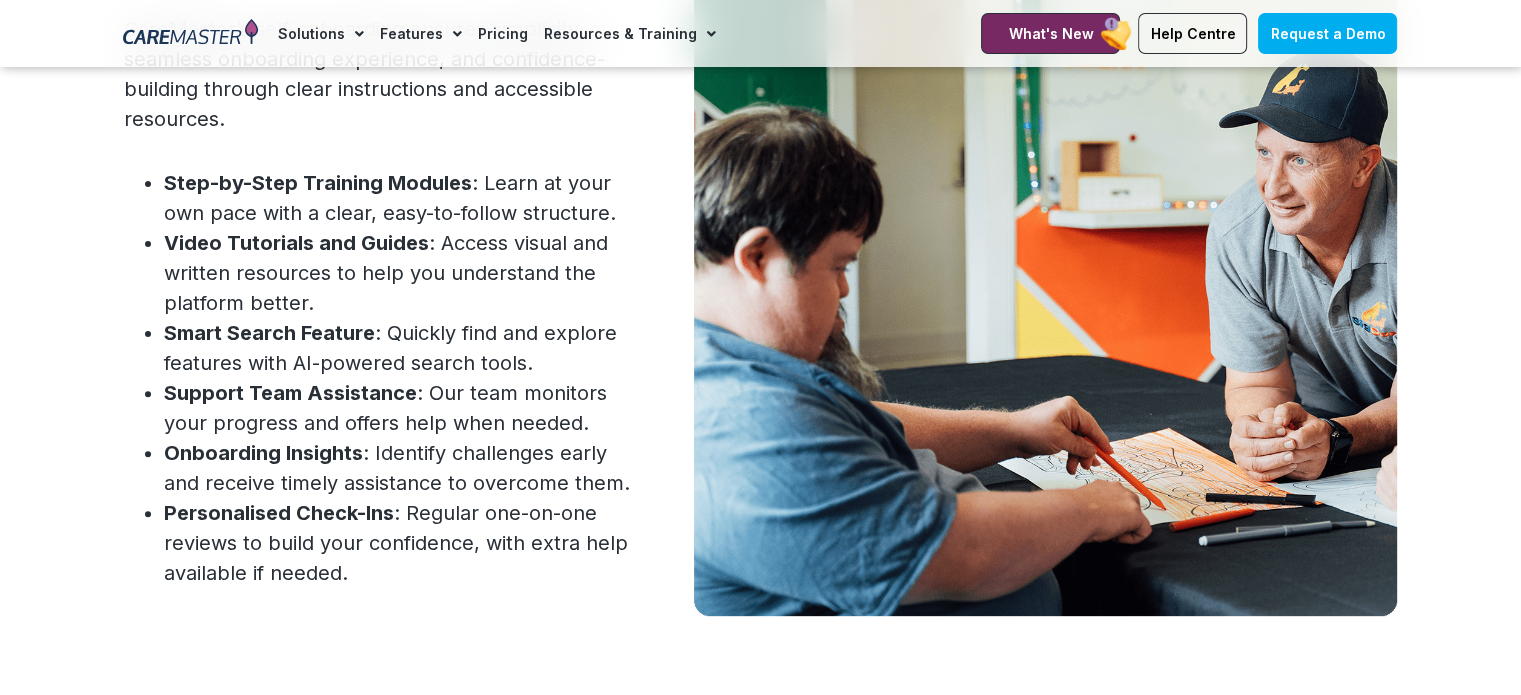 click on "CareMaster’s self-onboarding ensures simplicity, a seamless onboarding experience, and confidence-building through clear instructions and accessible resources." at bounding box center [381, 74] 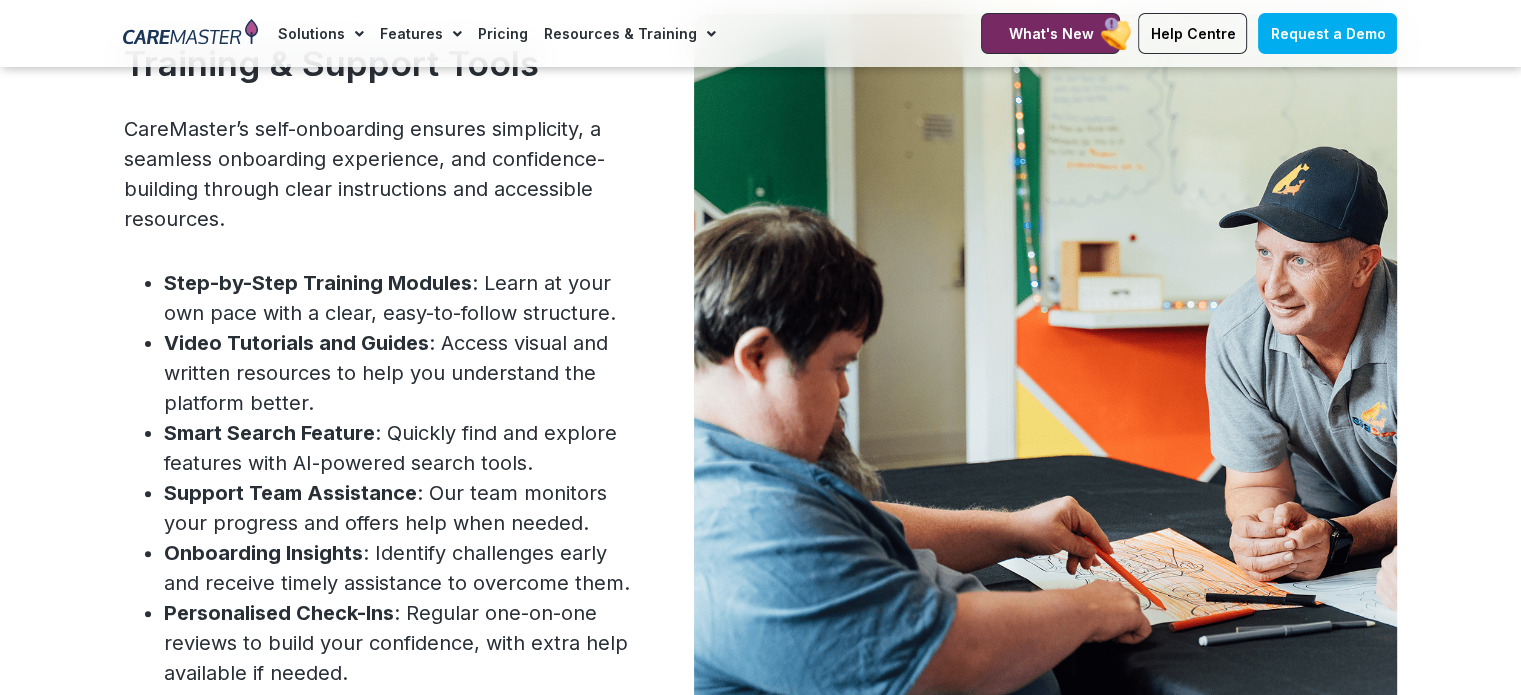 scroll, scrollTop: 8200, scrollLeft: 0, axis: vertical 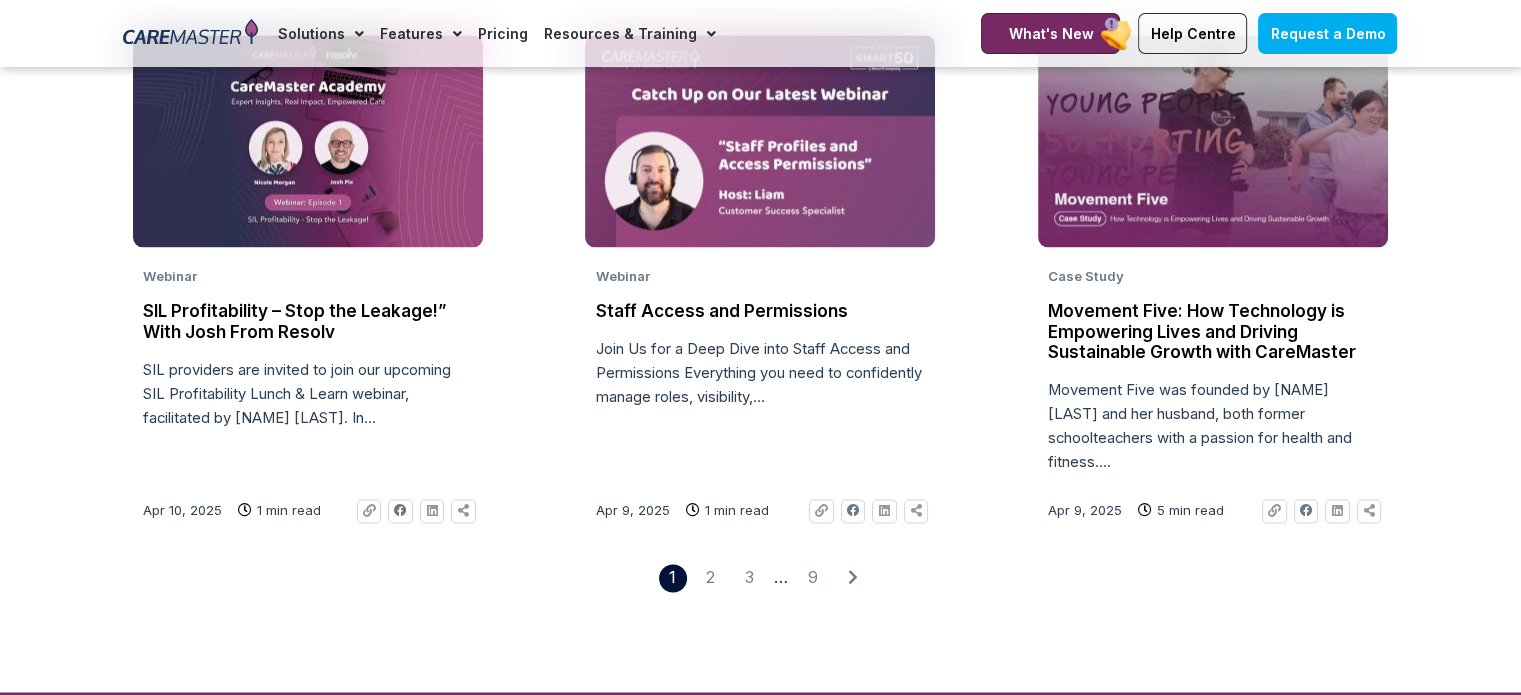click on "Staff Access and Permissions" 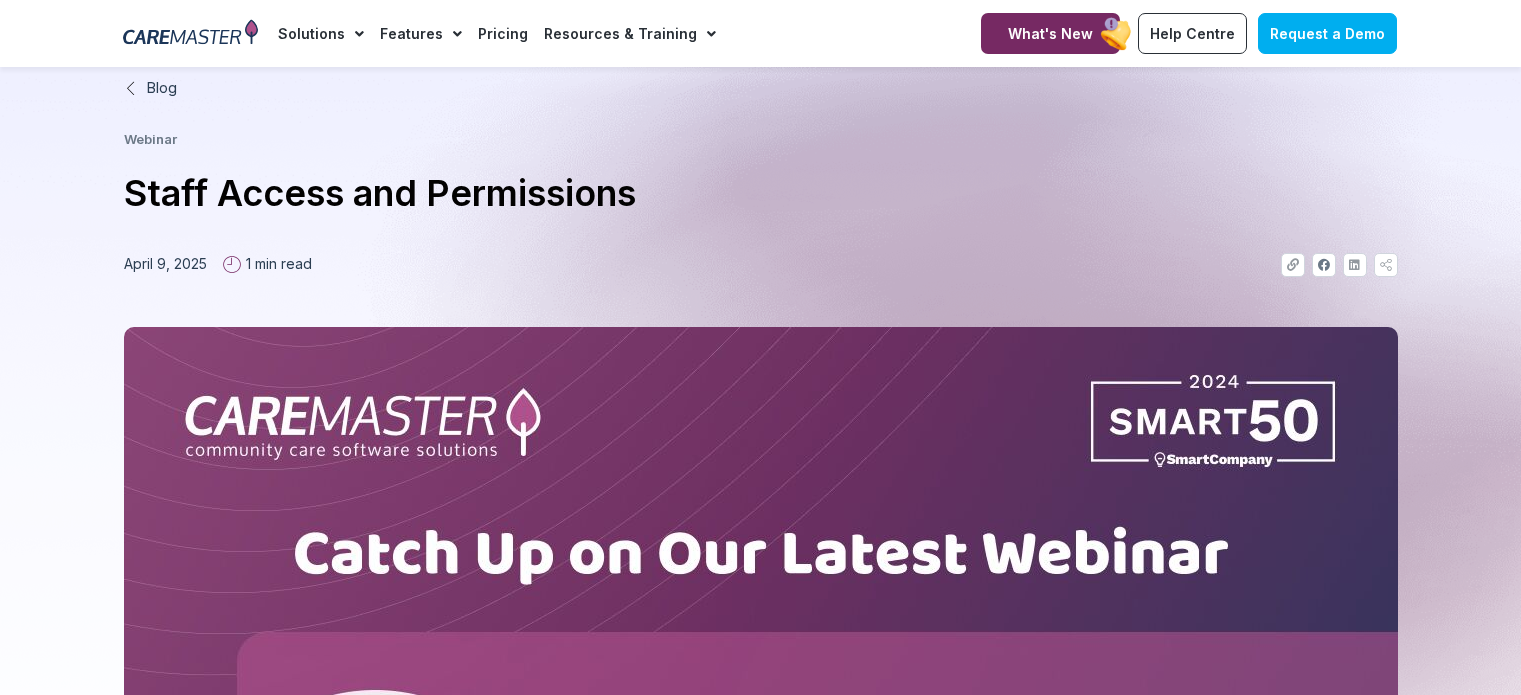 scroll, scrollTop: 0, scrollLeft: 0, axis: both 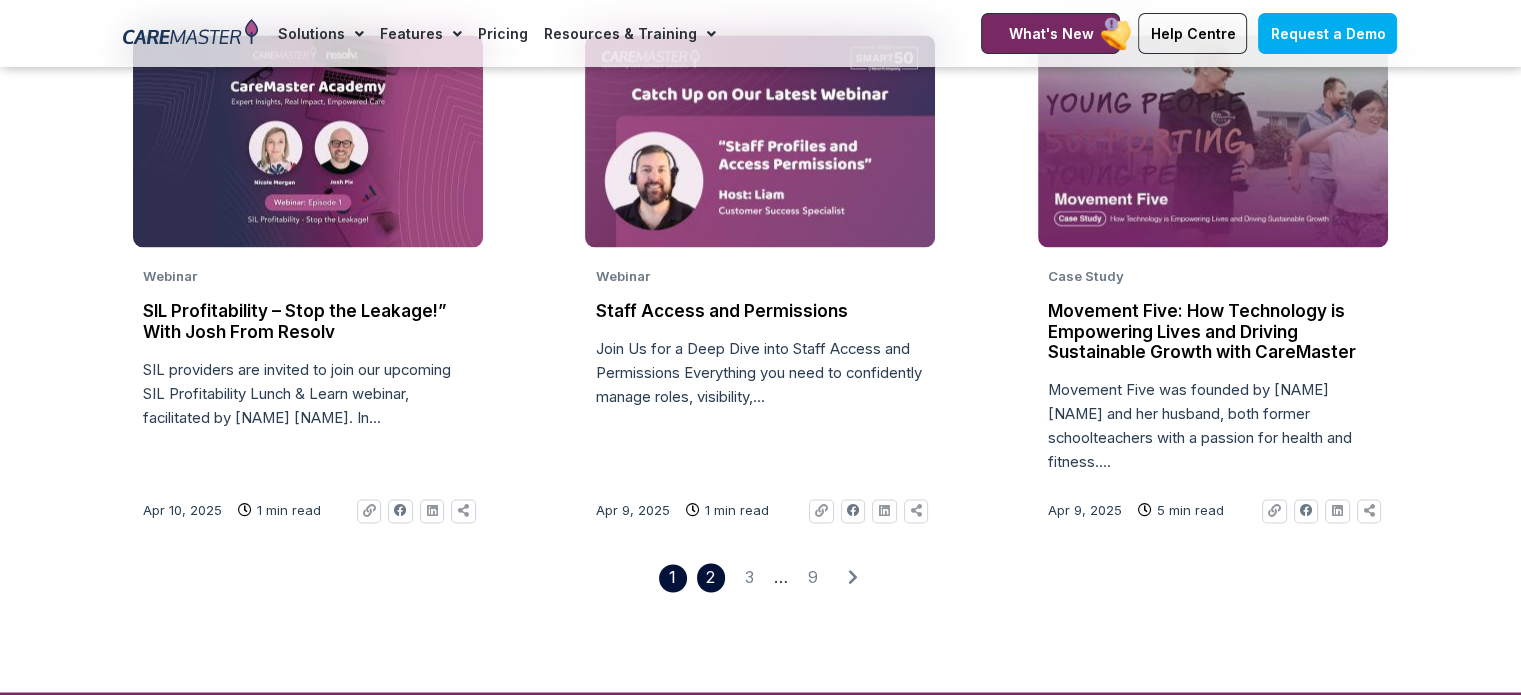 click on "Page 2" 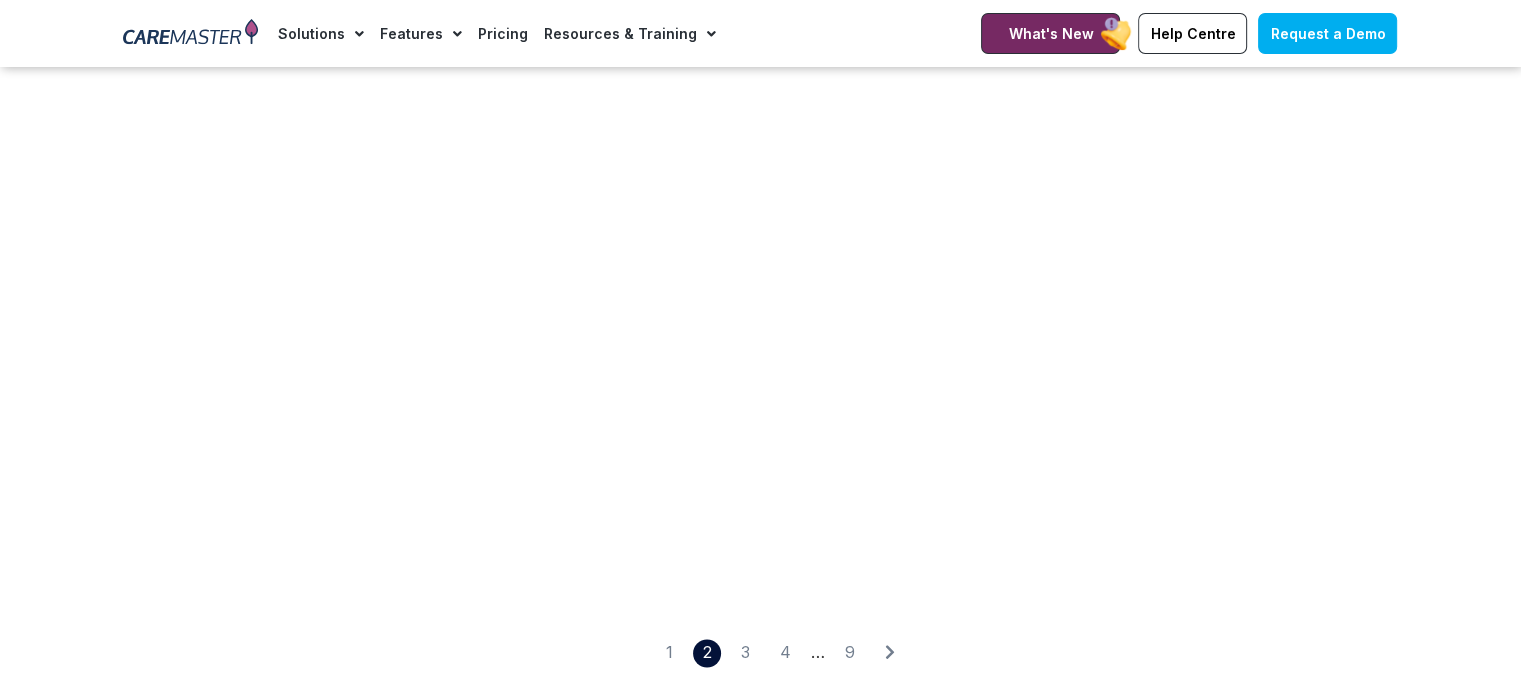 scroll, scrollTop: 3000, scrollLeft: 0, axis: vertical 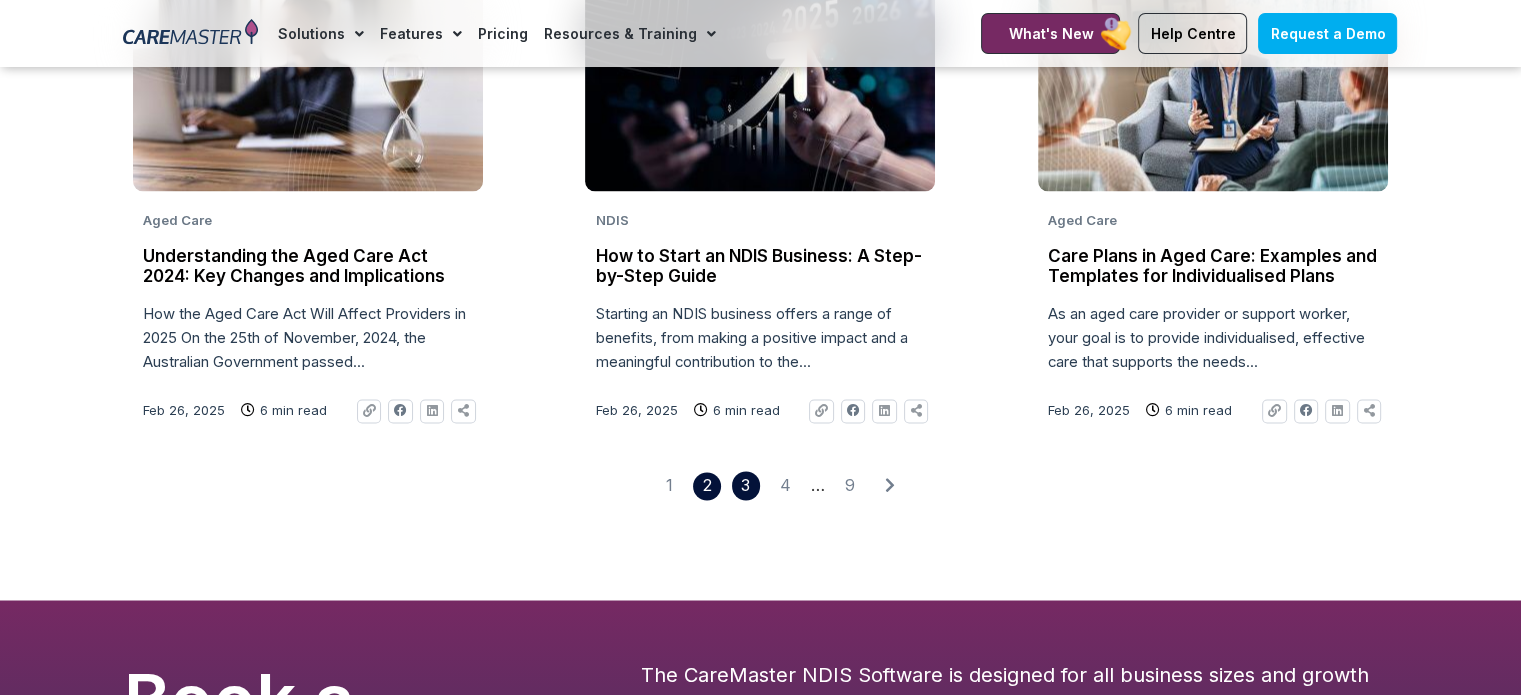 click on "Page 3" 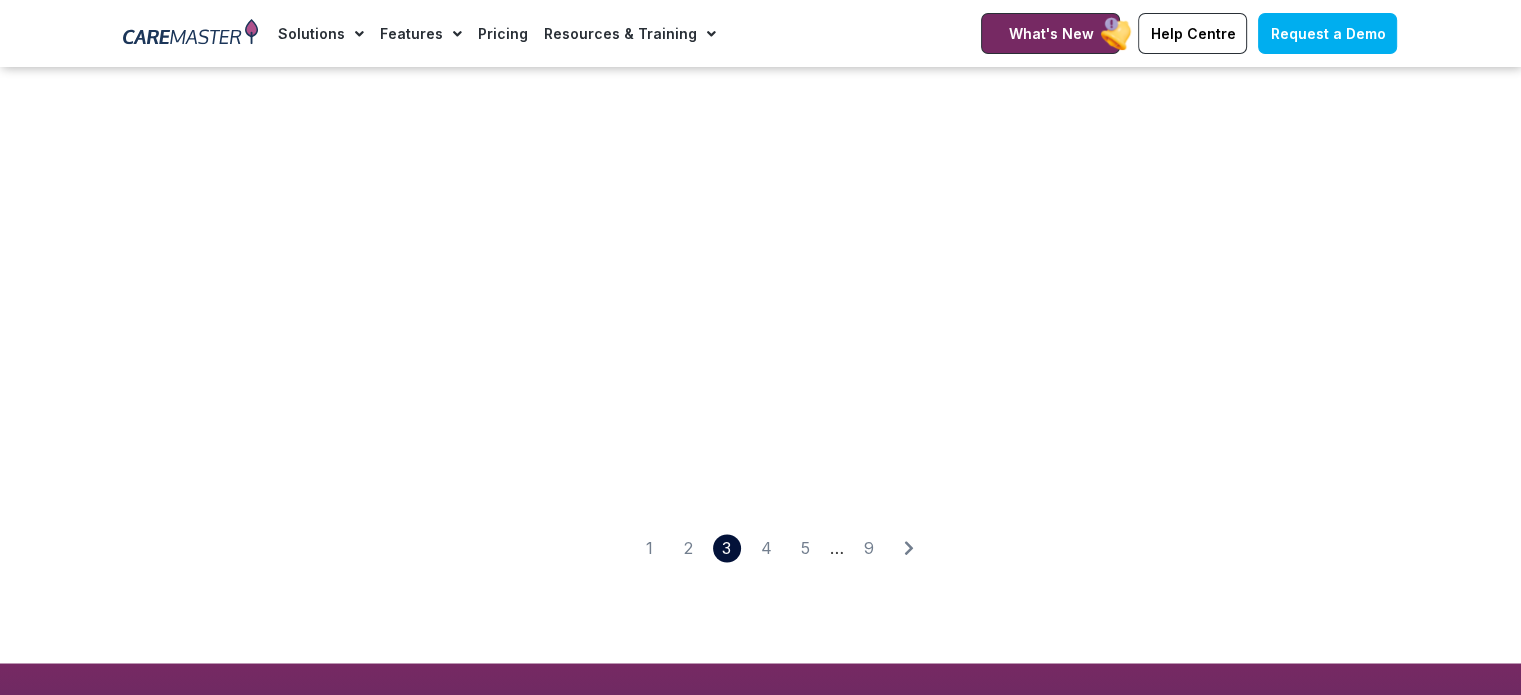 scroll, scrollTop: 3115, scrollLeft: 0, axis: vertical 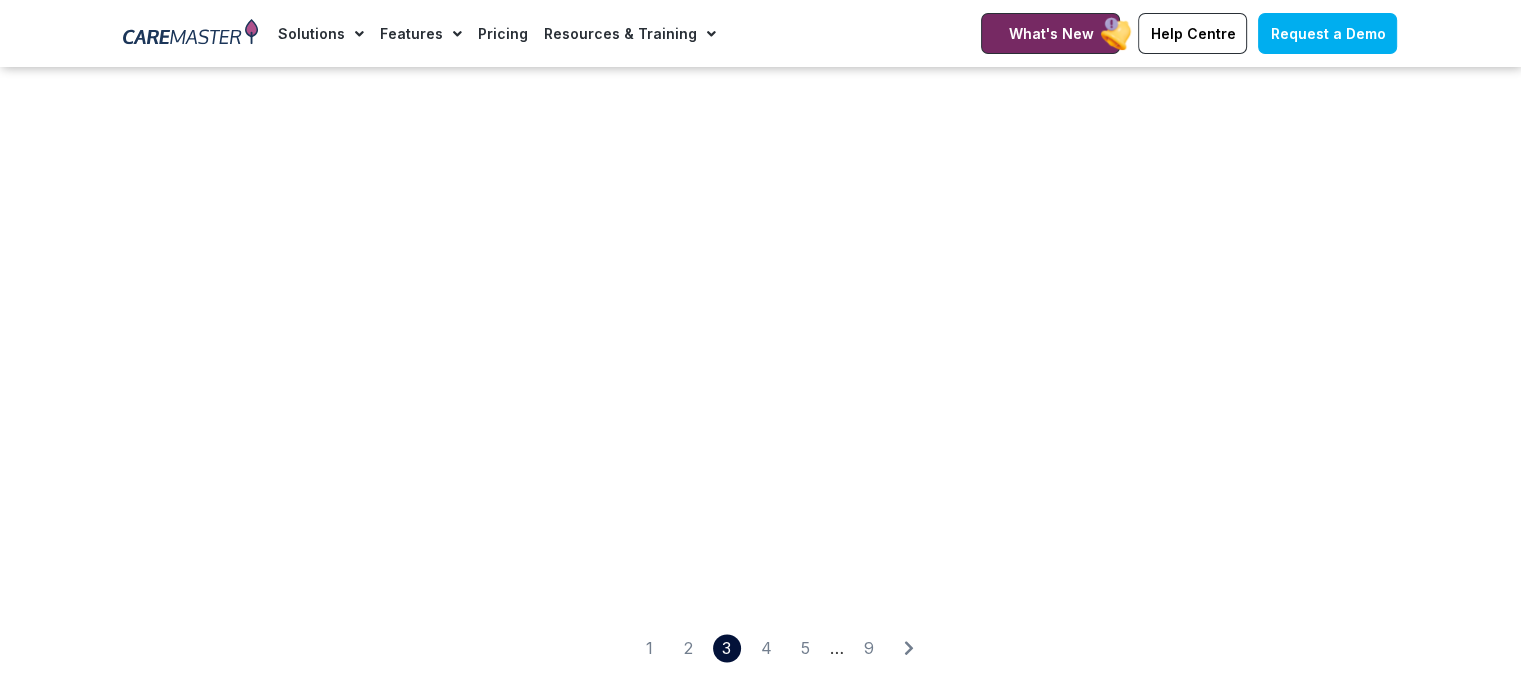 click on "Aged Care ,  NDIS                   How Smart Booking Systems Can Turn Holiday Cancellations into Opportunities                   The end-of-year holiday period can be a challenging time for NDIS providers, especially when it comes to cancellations. Despite the...                                  Feb 26, 2025                  6 min read                              Link             Facebook             Linkedin             Share-alt                                                                 NDIS                   Compulsory Registration for NDIS Providers: How to Meet the New Compliance Requirements                   The NDIS landscape is changing for providers, and if you’re not prepared, your business could face significant challenges. With new...                                  Feb 25, 2025                  6 min read                              Link             Facebook             Linkedin             Share-alt" 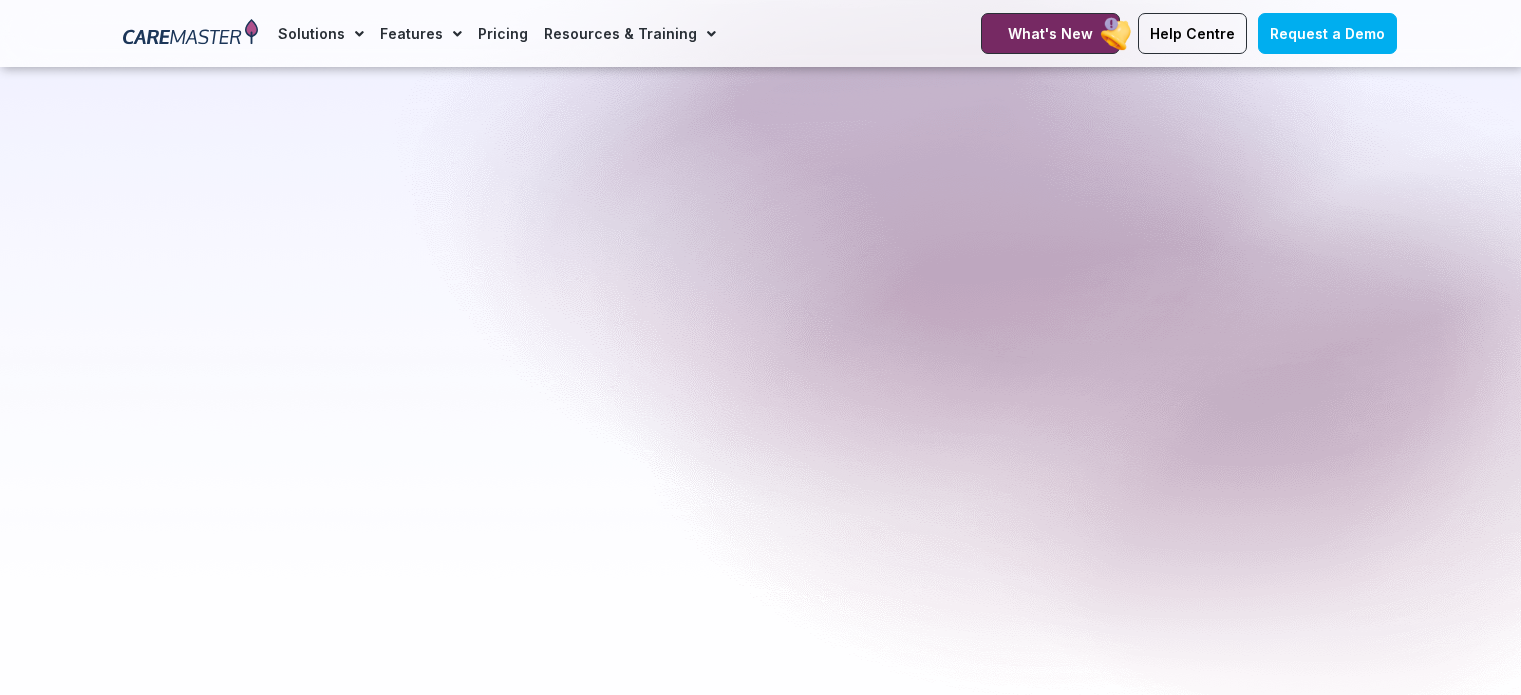 scroll, scrollTop: 2904, scrollLeft: 0, axis: vertical 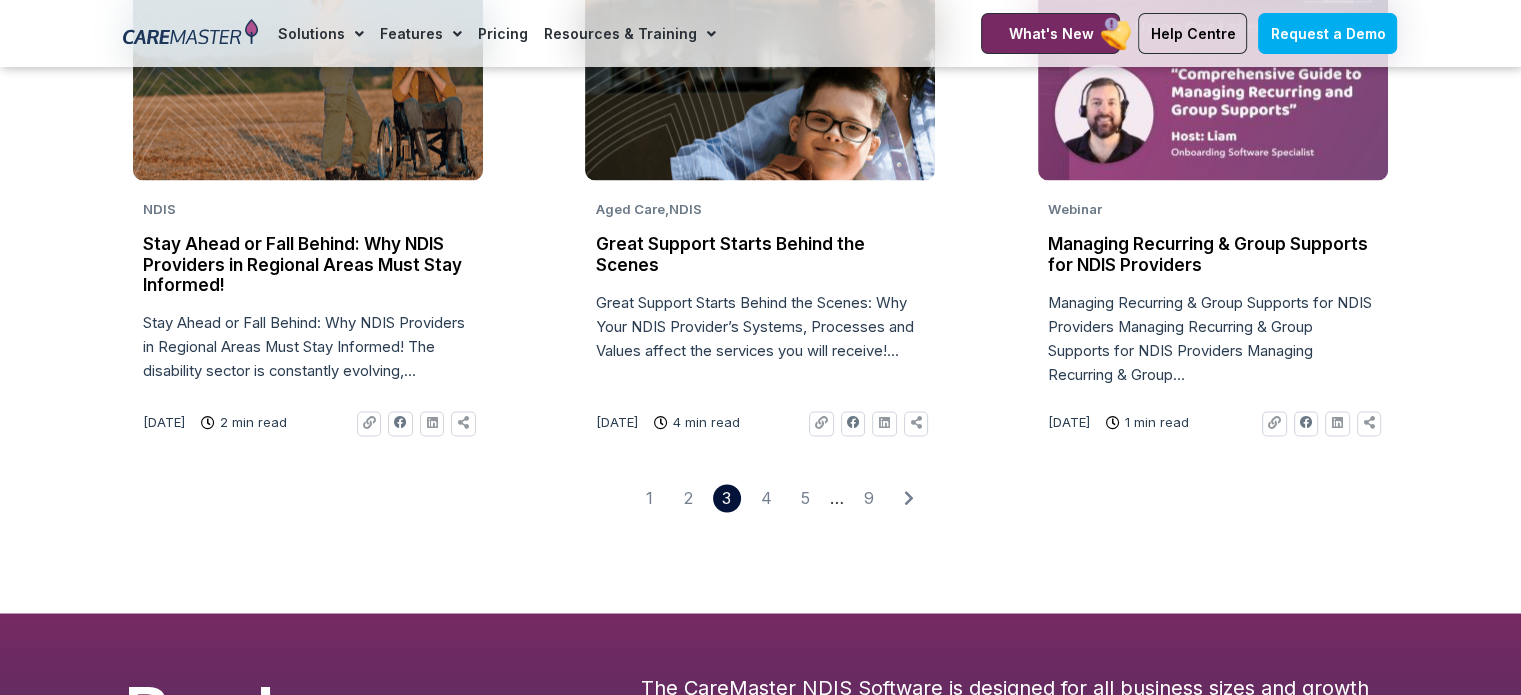 click on "Aged Care ,  NDIS                   How Smart Booking Systems Can Turn Holiday Cancellations into Opportunities                   The end-of-year holiday period can be a challenging time for NDIS providers, especially when it comes to cancellations. Despite the...                                  Feb 26, 2025                  6 min read                              Link             Facebook             Linkedin             Share-alt                                                                 NDIS                   Compulsory Registration for NDIS Providers: How to Meet the New Compliance Requirements                   The NDIS landscape is changing for providers, and if you’re not prepared, your business could face significant challenges. With new...                                  Feb 25, 2025                  6 min read                              Link             Facebook             Linkedin             Share-alt" 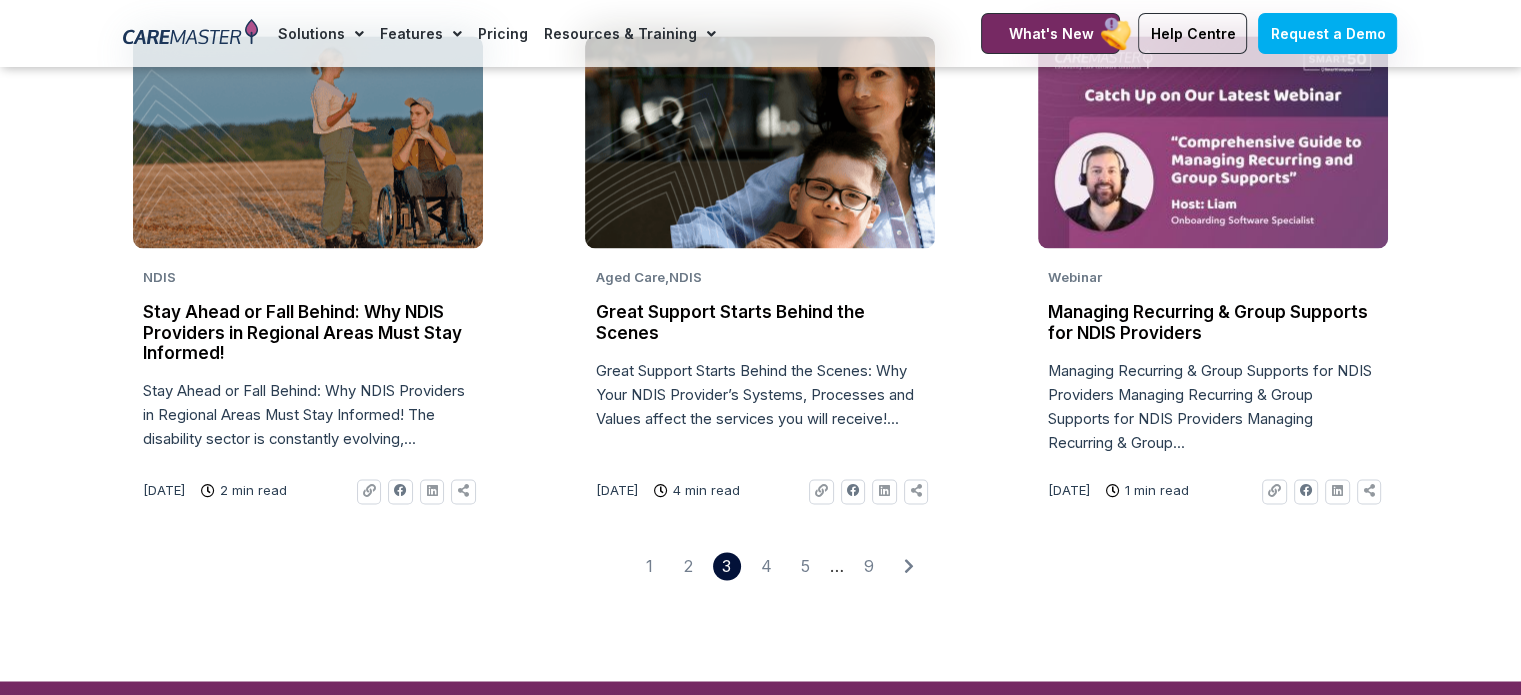 scroll, scrollTop: 3115, scrollLeft: 0, axis: vertical 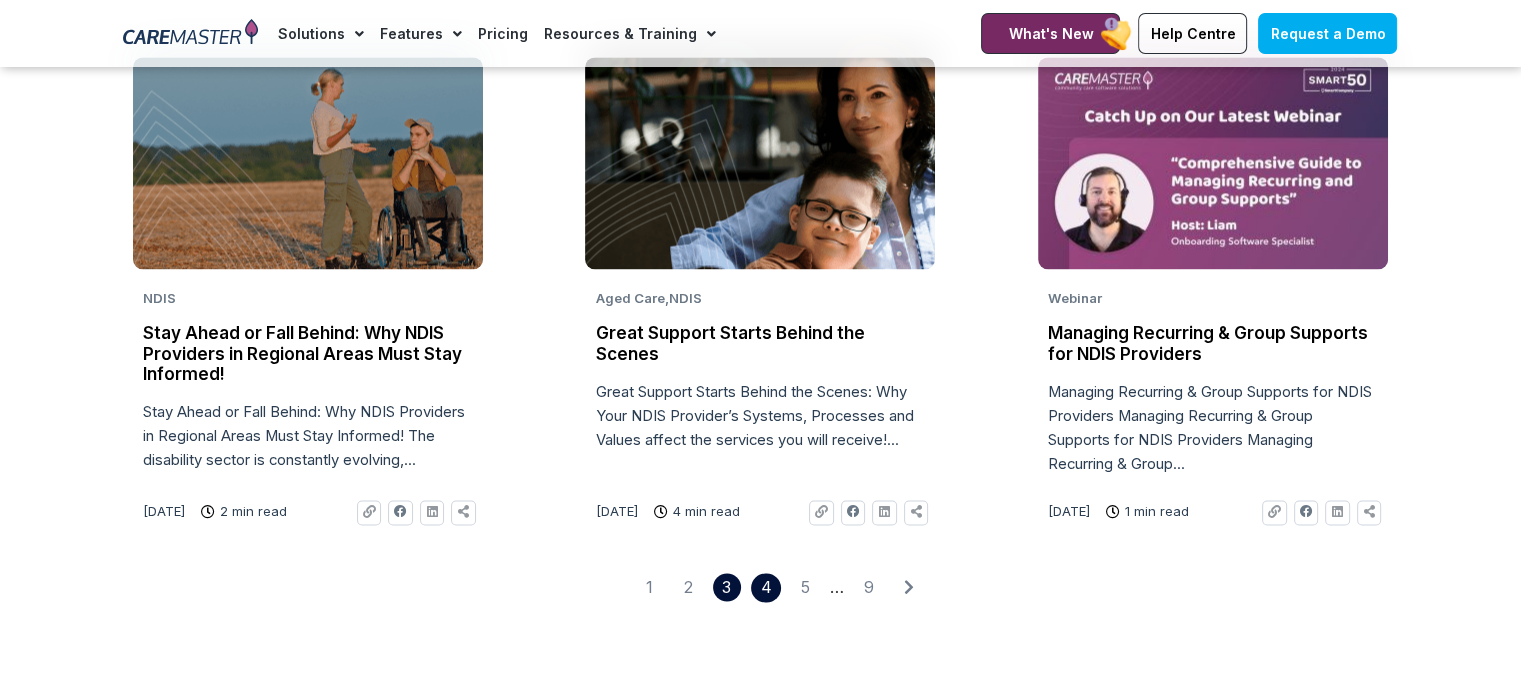 click on "Page 4" 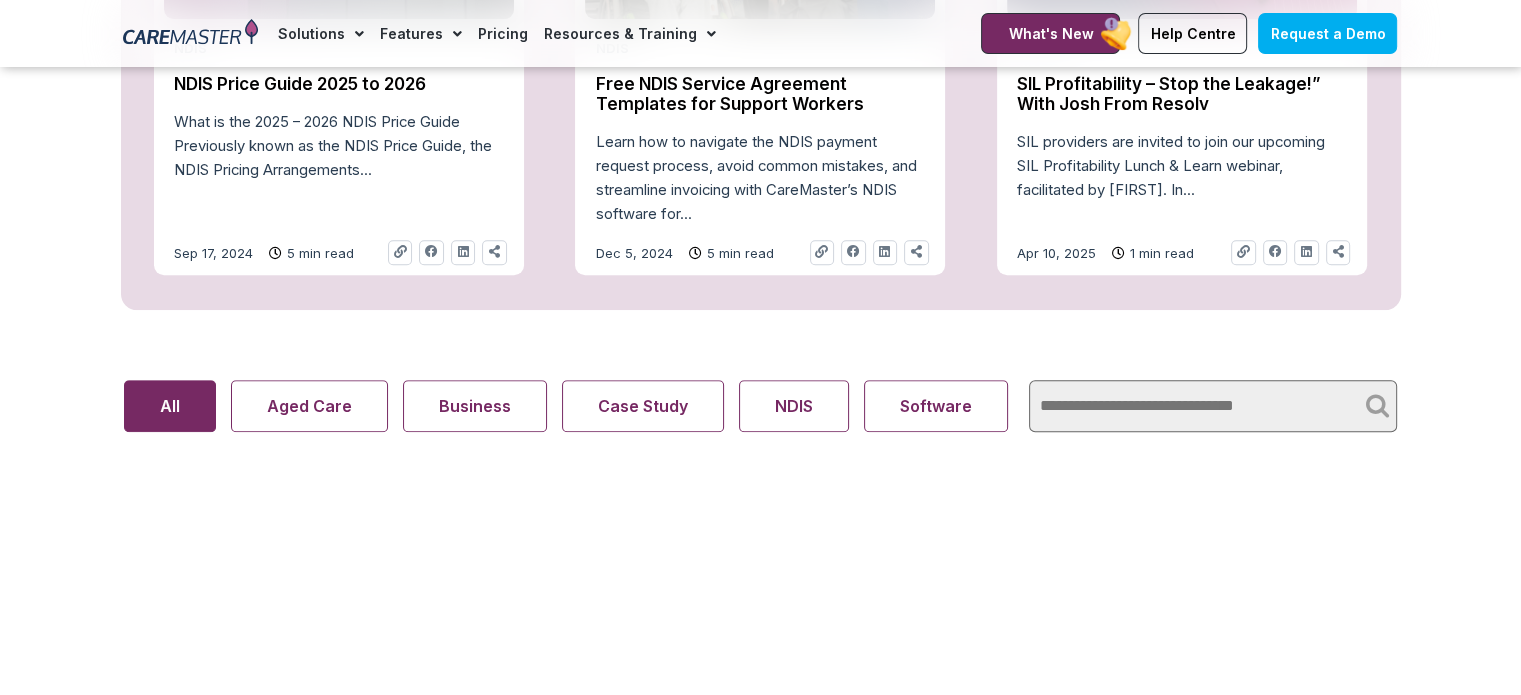 scroll, scrollTop: 1100, scrollLeft: 0, axis: vertical 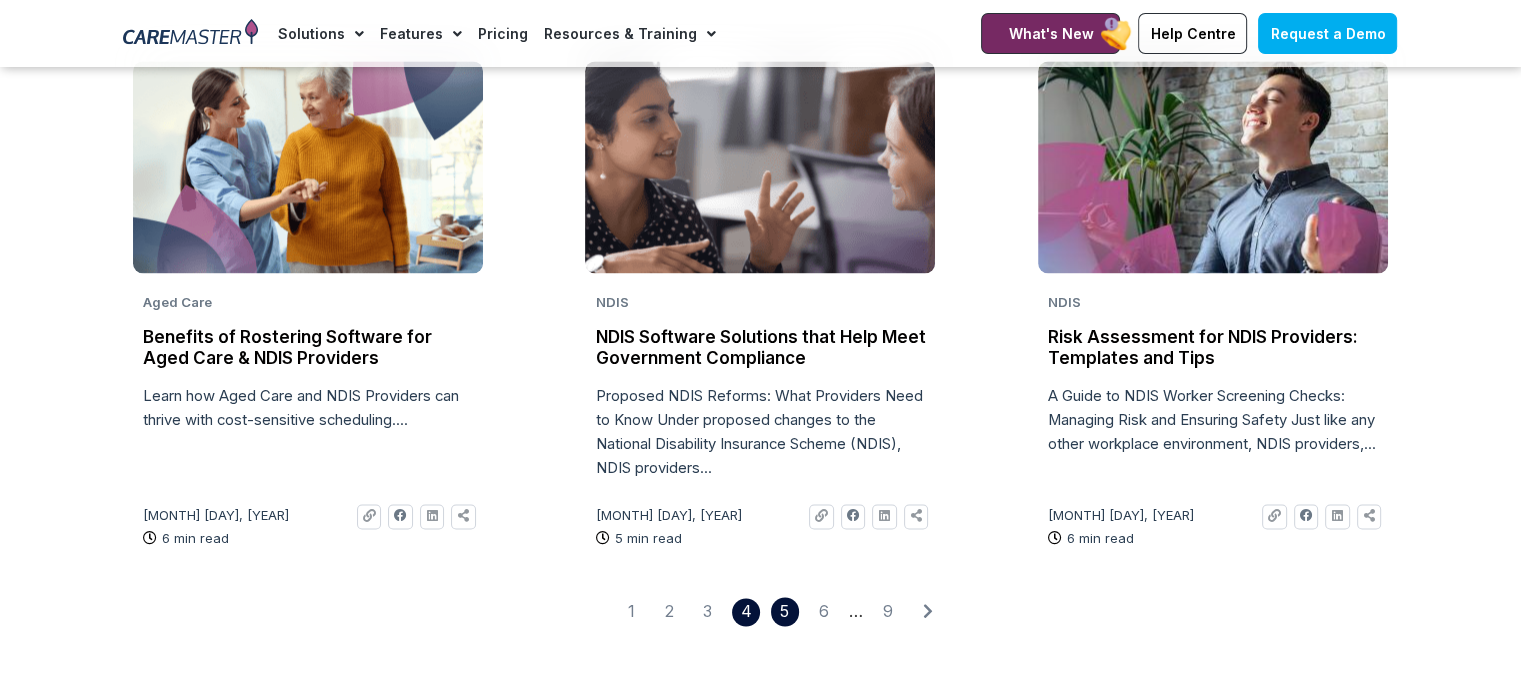 click on "Page 5" 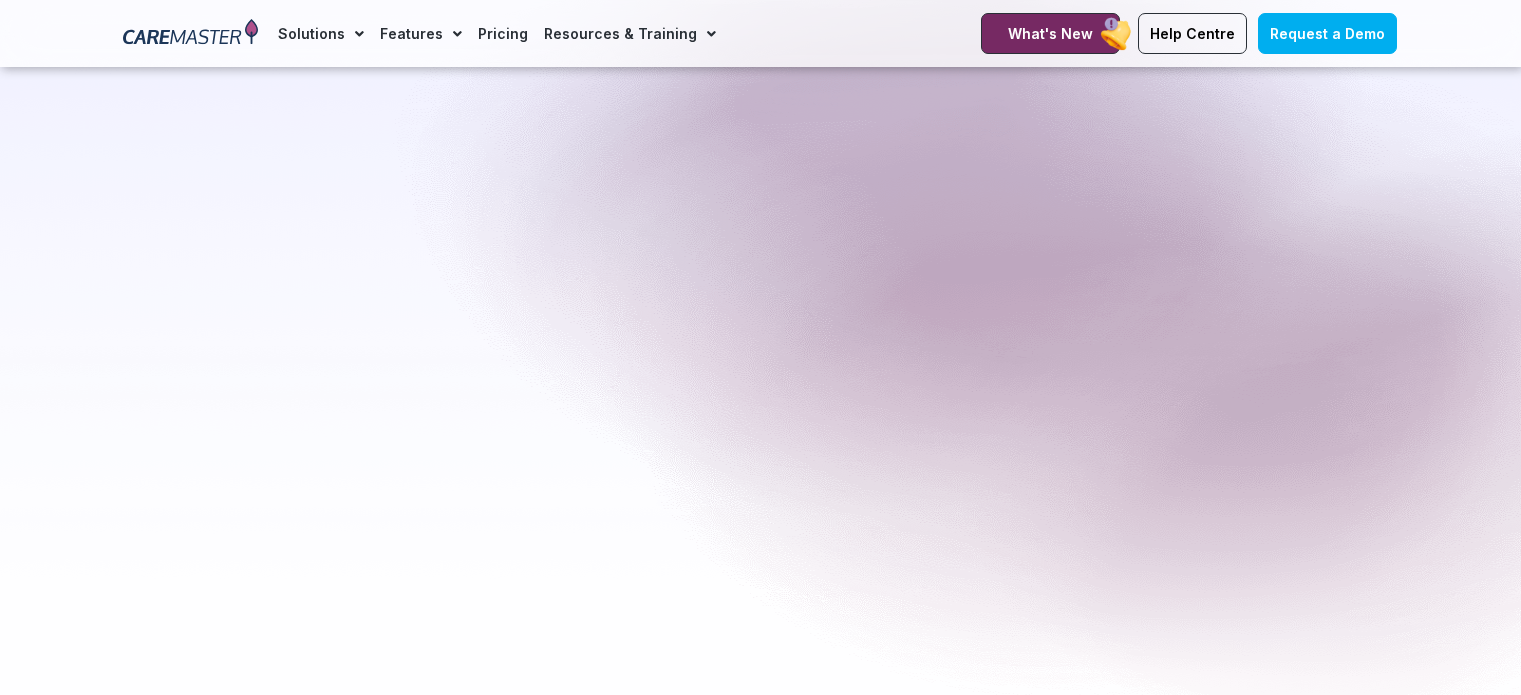 scroll, scrollTop: 3100, scrollLeft: 0, axis: vertical 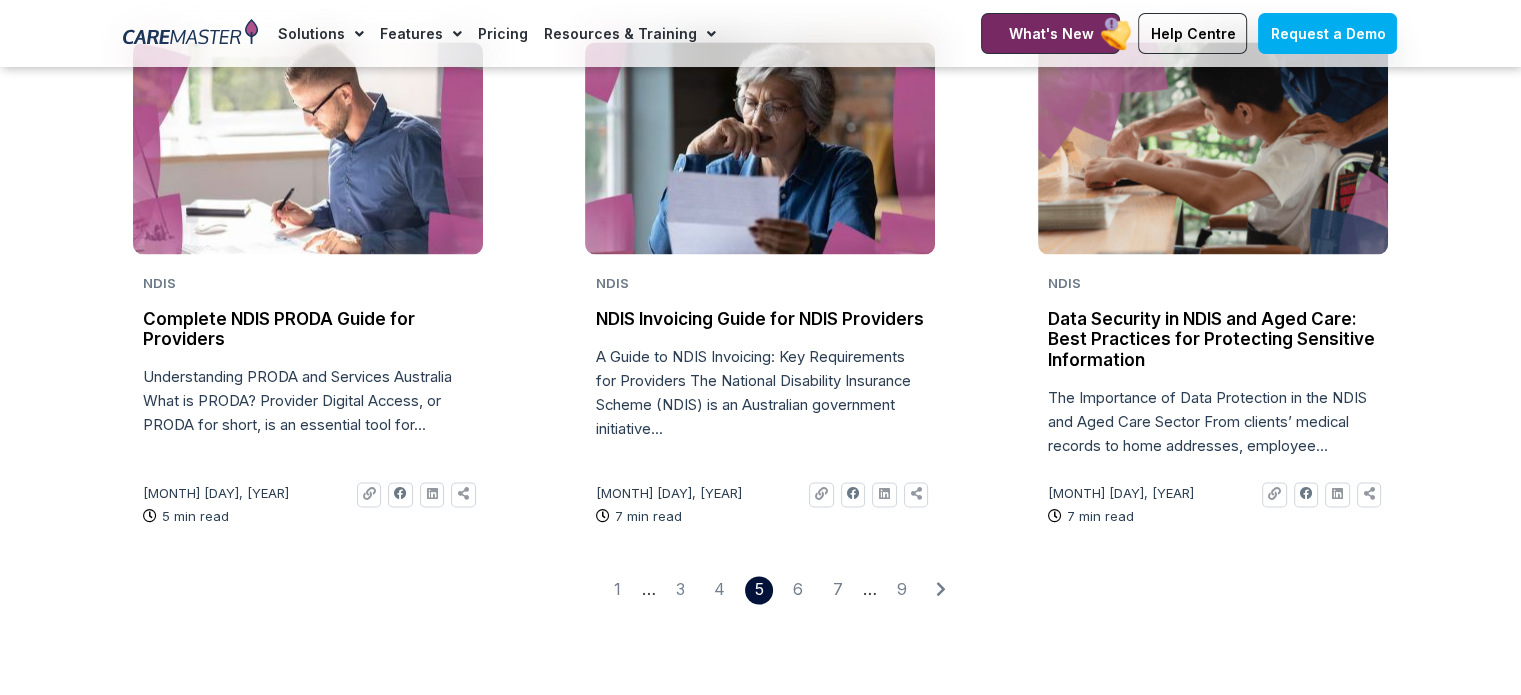 click on "Data Security in NDIS and Aged Care: Best Practices for Protecting Sensitive Information" 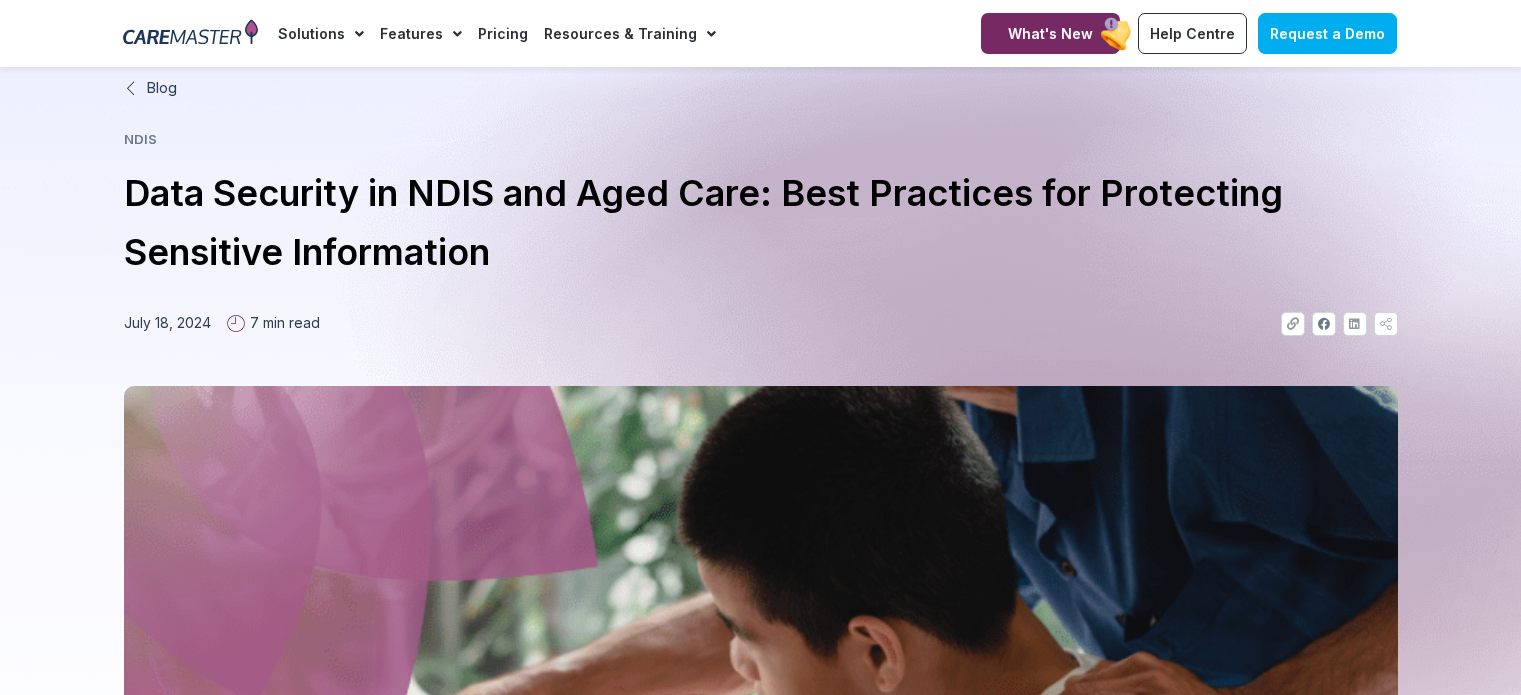 scroll, scrollTop: 0, scrollLeft: 0, axis: both 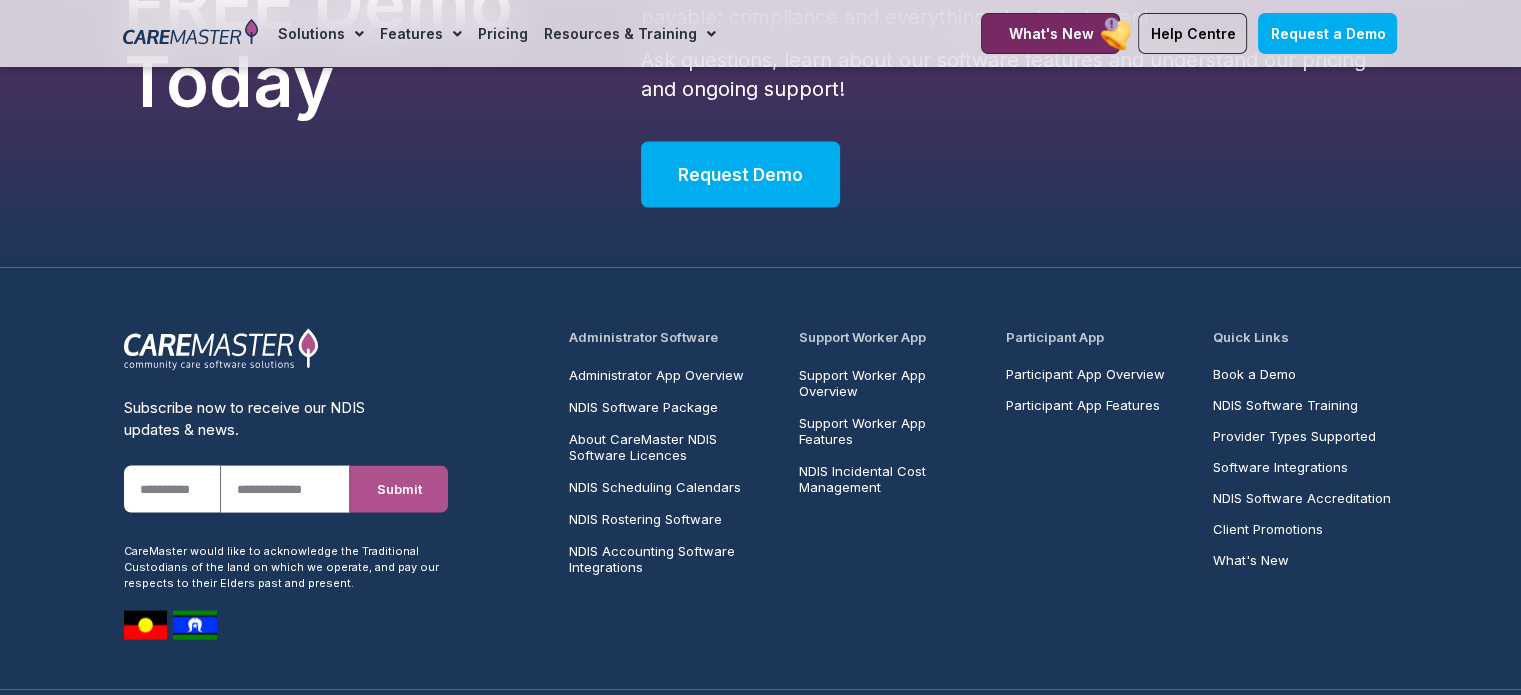 click on "Subscribe now to receive our NDIS updates & news.                         First Name           Email              Submit                    CareMaster would like to acknowledge the Traditional Custodians of the land on which we operate, and pay our respects to their Elders past and present.                                              Administrator Software                 Administrator App Overview           NDIS Software Package           About CareMaster NDIS Software Licences           NDIS Scheduling Calendars           NDIS Rostering Software           NDIS Accounting Software Integrations                         Support Worker App                 Support Worker App Overview           Support Worker App Features           NDIS Incidental Cost Management                         Participant App                 Participant App Overview           Participant App Features                         Quick Links                 Book a Demo           NDIS Software Training" at bounding box center [760, 479] 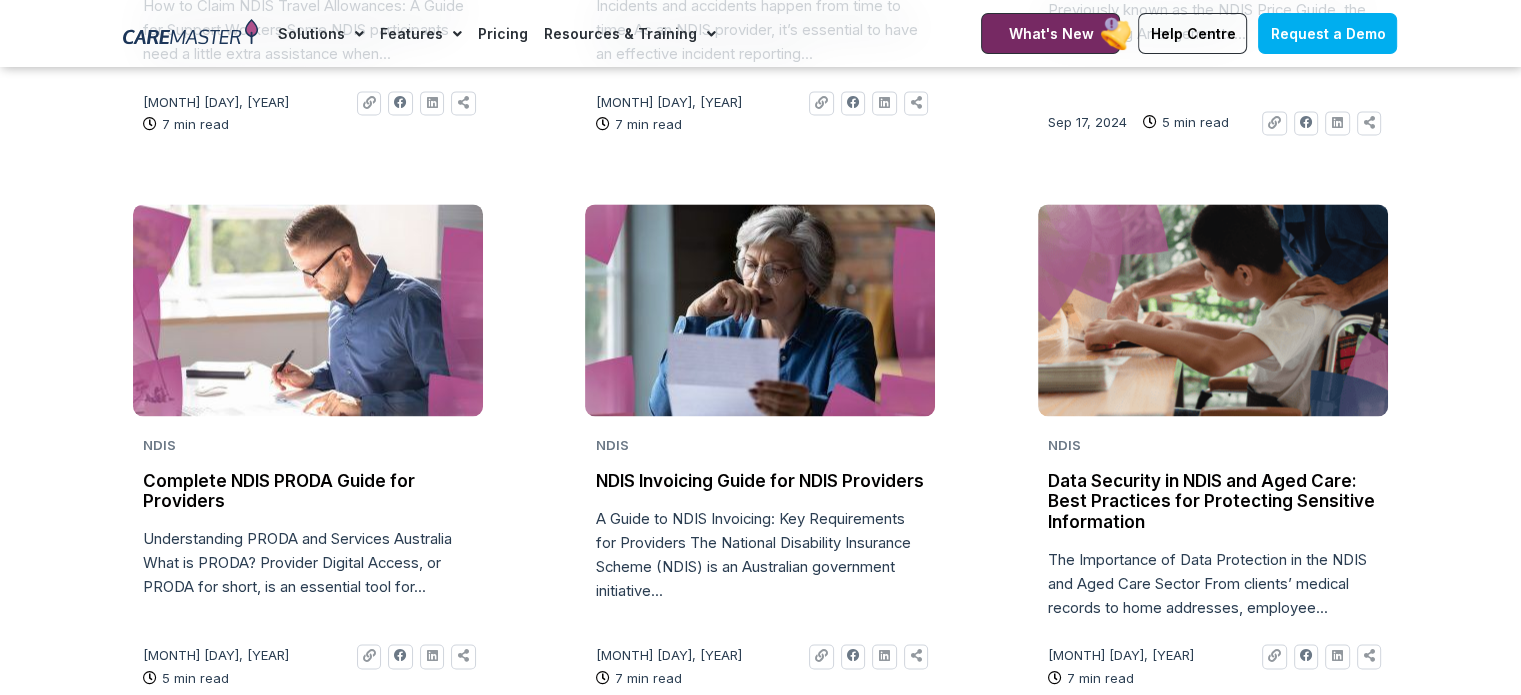scroll, scrollTop: 3133, scrollLeft: 0, axis: vertical 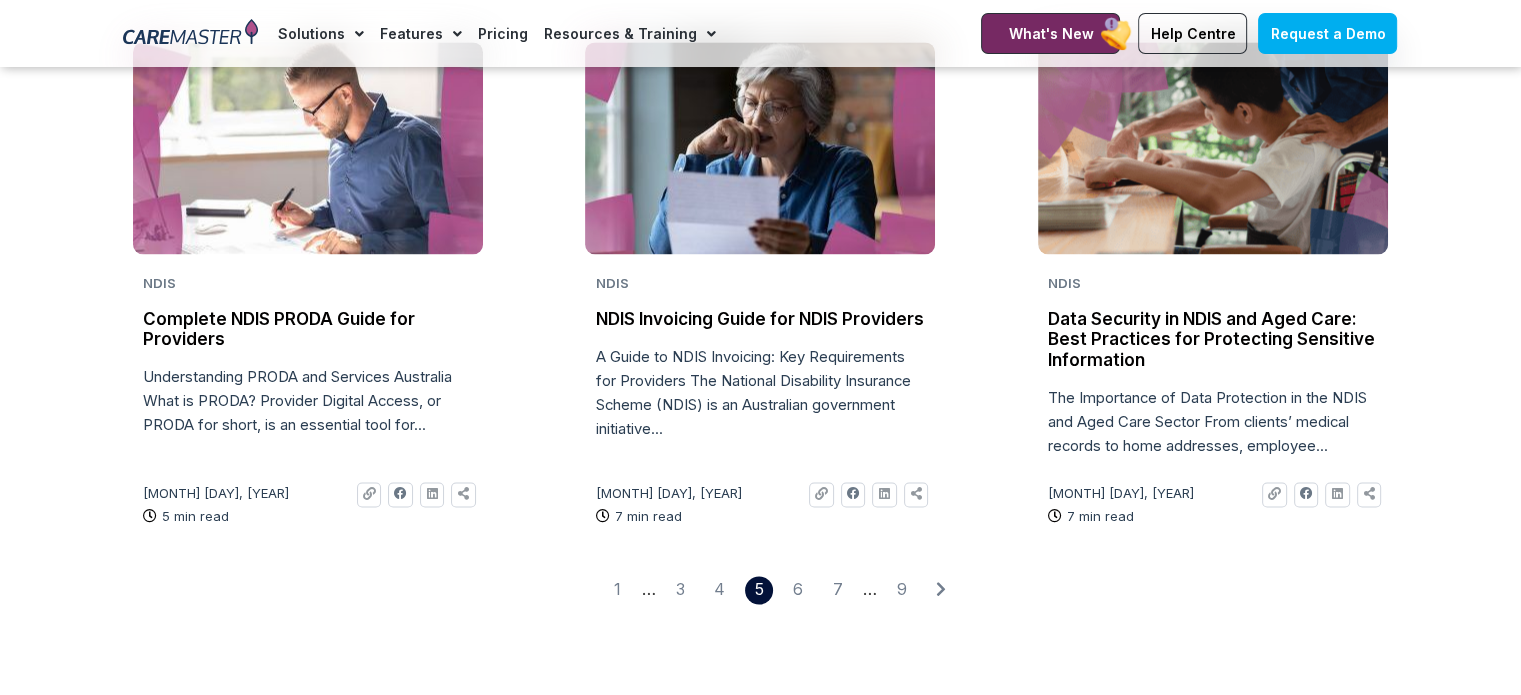 click on "Page 1   …   Page 3   Page 4   Page 5   Page 6   Page 7   …   Page 9" 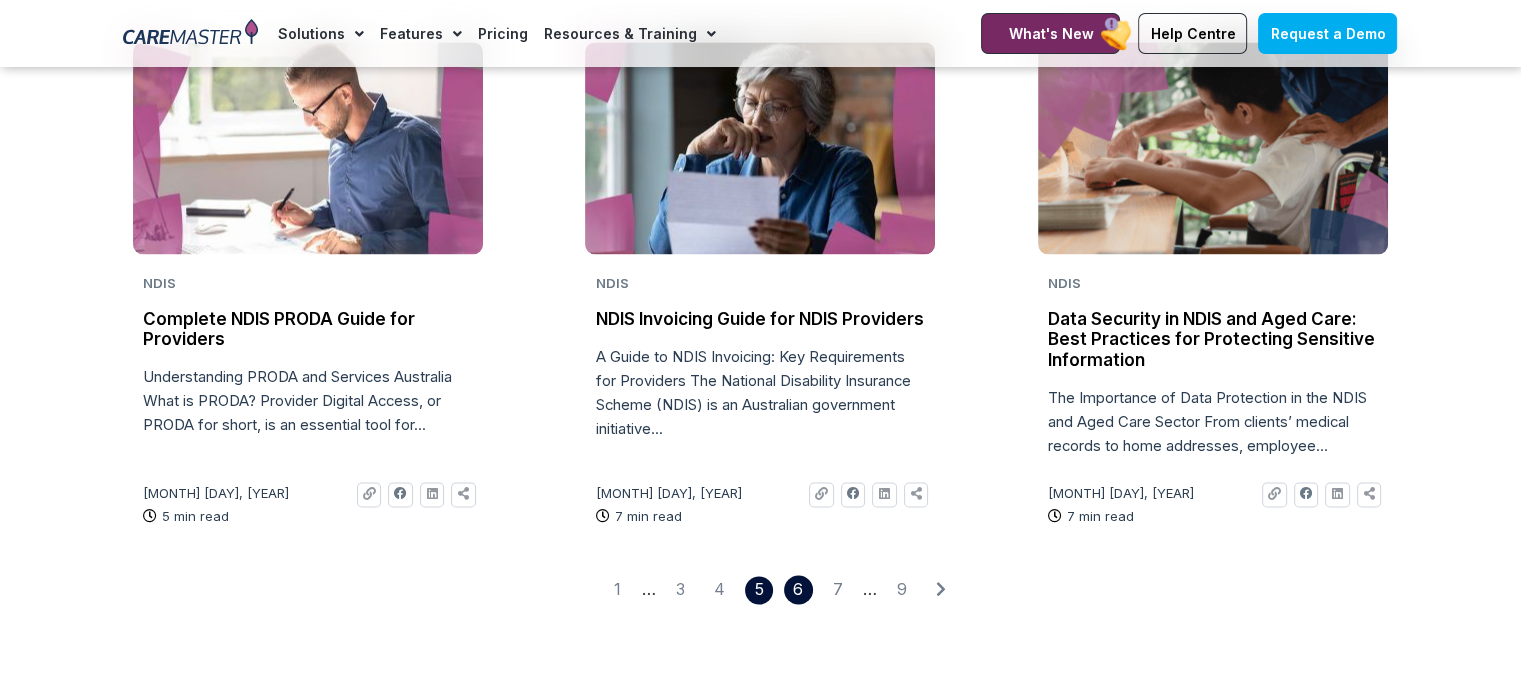 click on "Page 6" 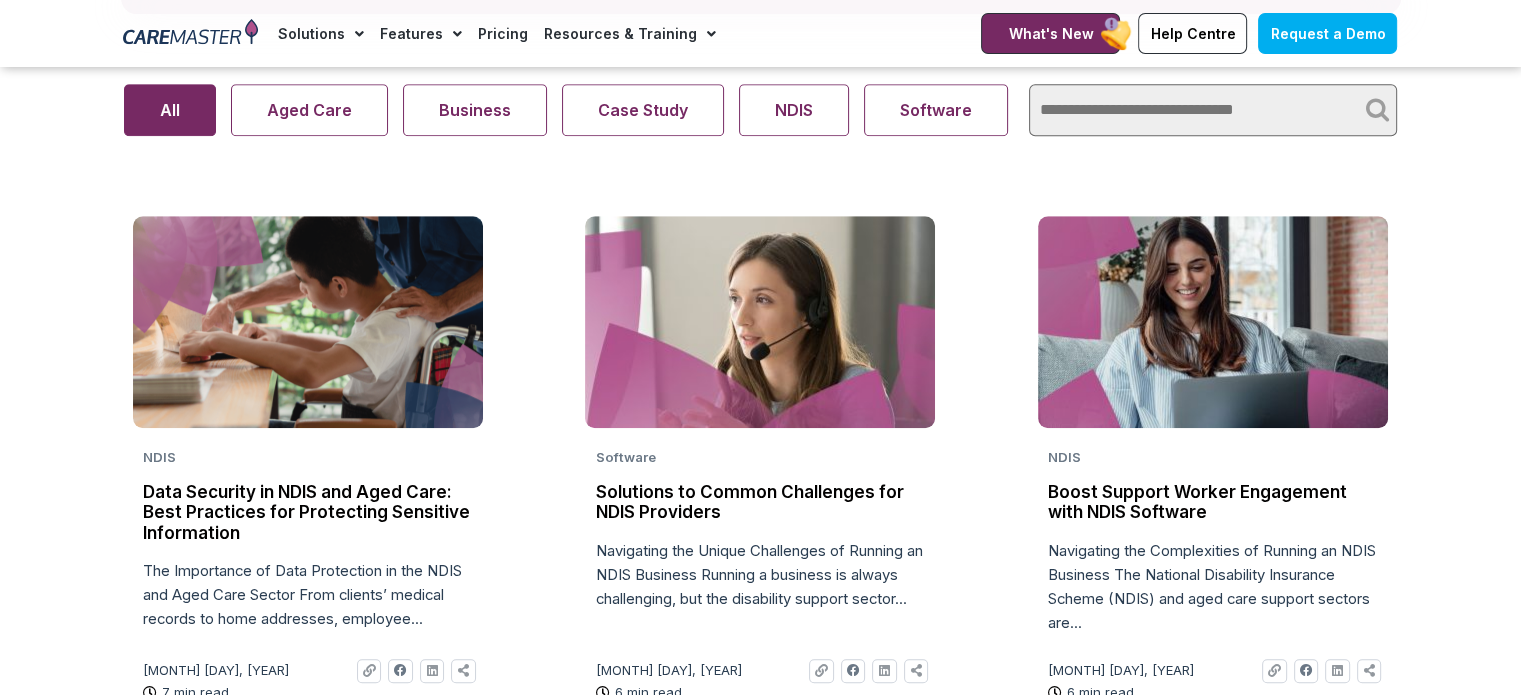 scroll, scrollTop: 1500, scrollLeft: 0, axis: vertical 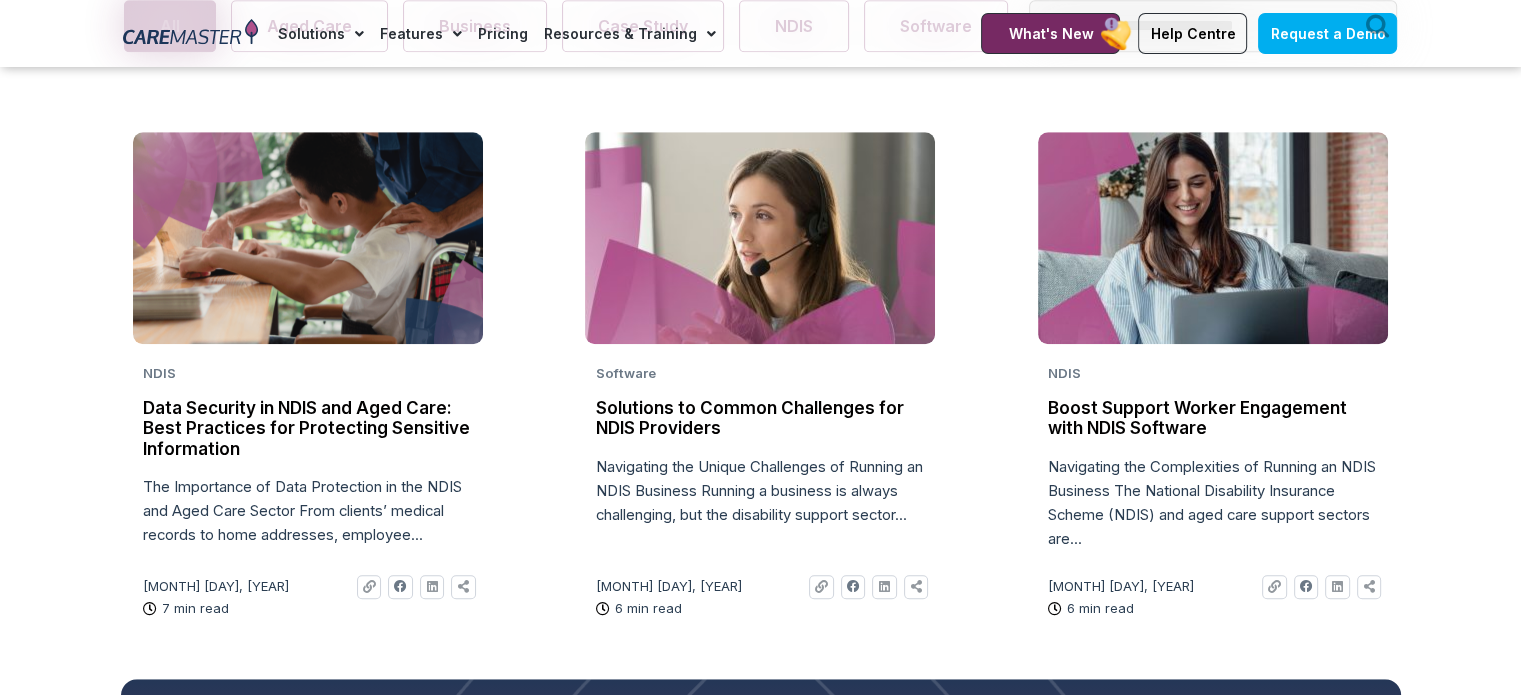 click on "Data Security in NDIS and Aged Care: Best Practices for Protecting Sensitive Information" 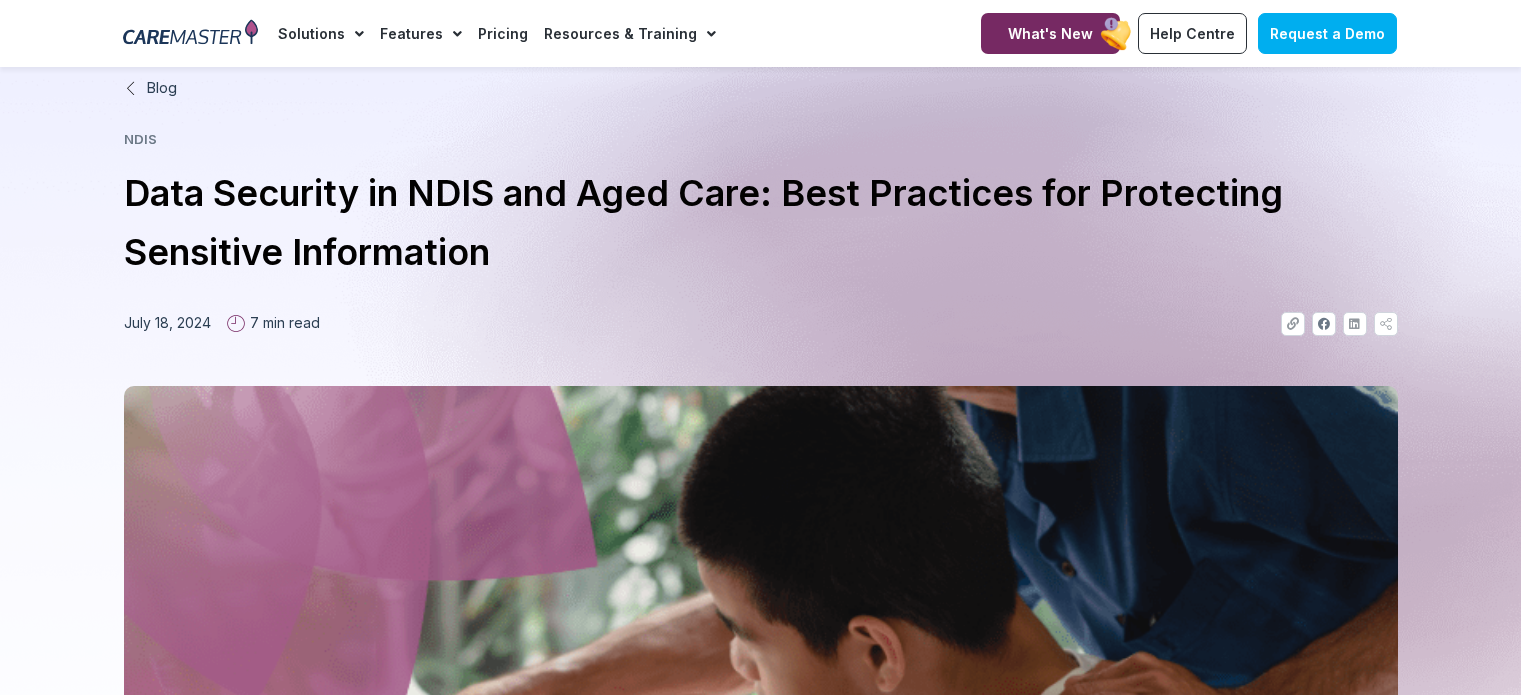 scroll, scrollTop: 0, scrollLeft: 0, axis: both 